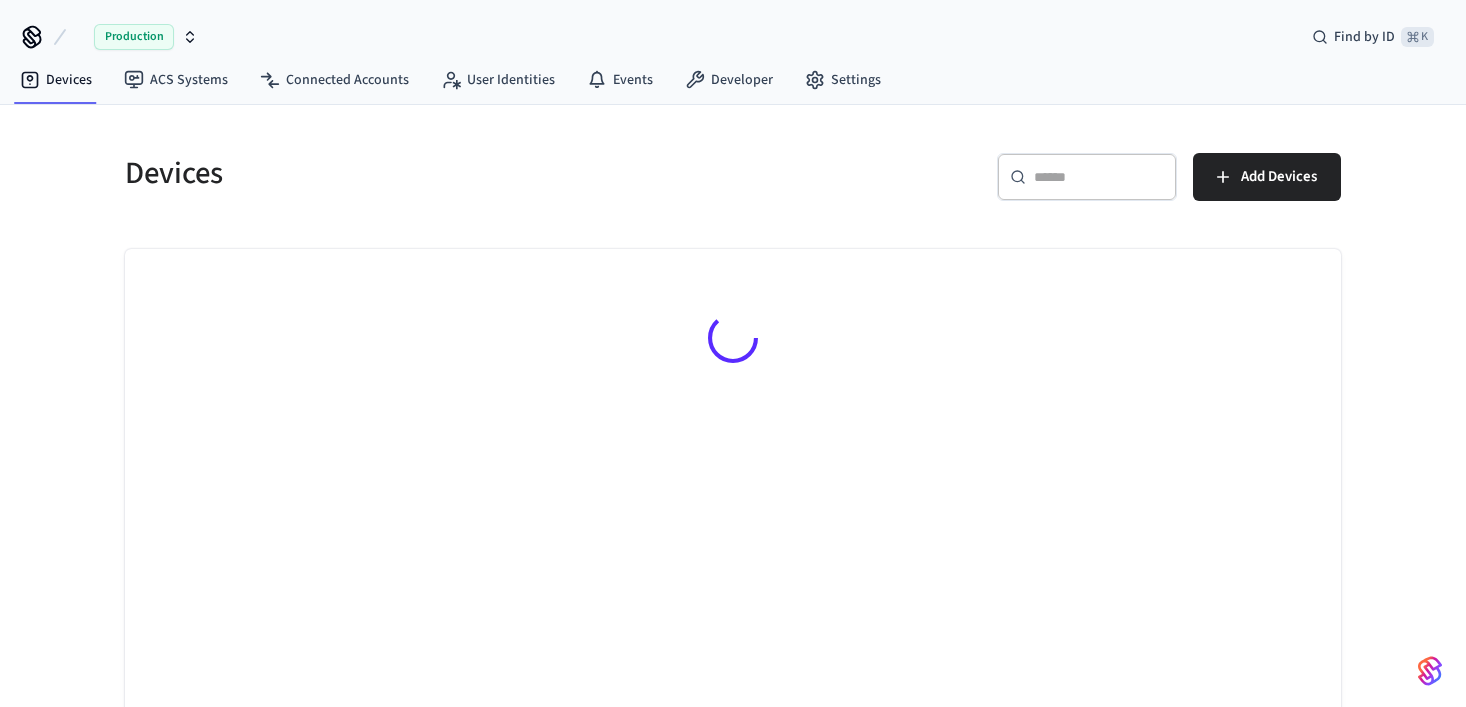 scroll, scrollTop: 0, scrollLeft: 0, axis: both 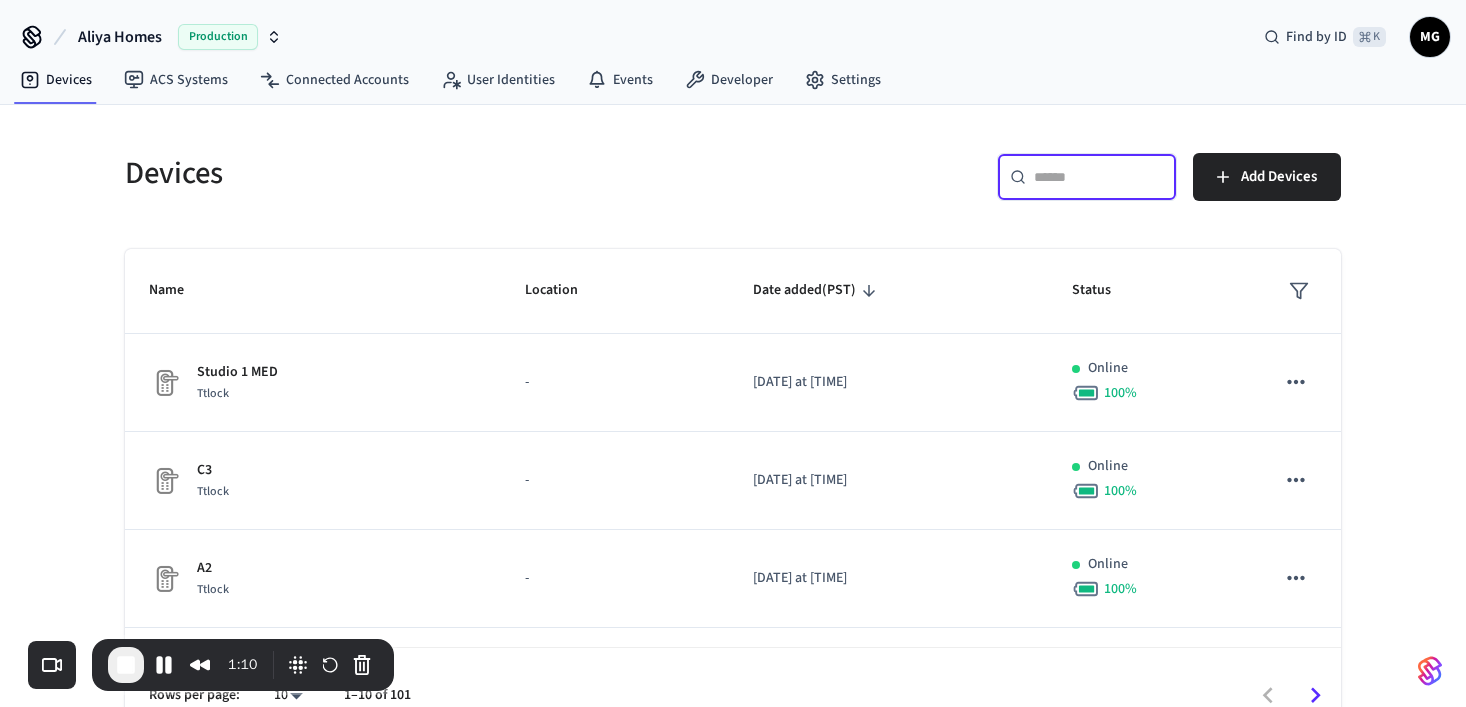 click at bounding box center (1099, 177) 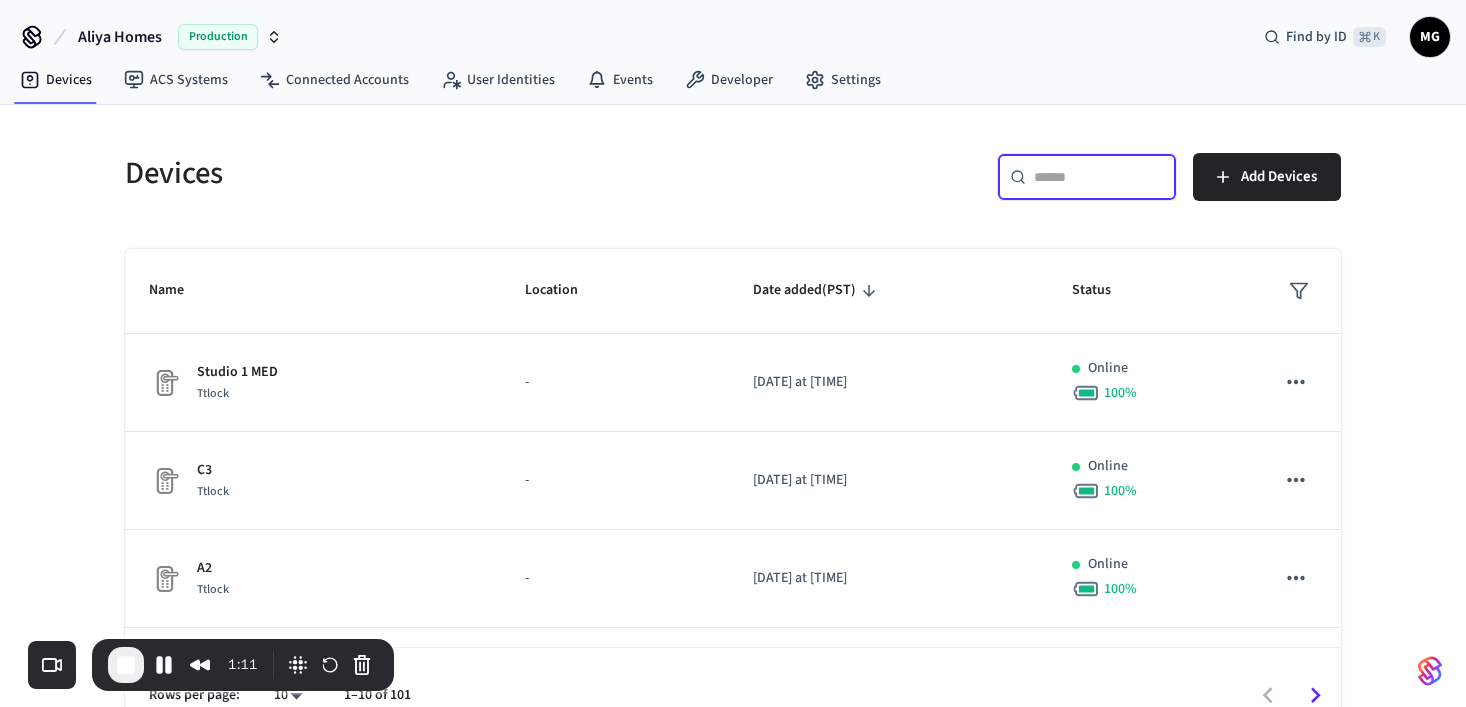 paste on "*****" 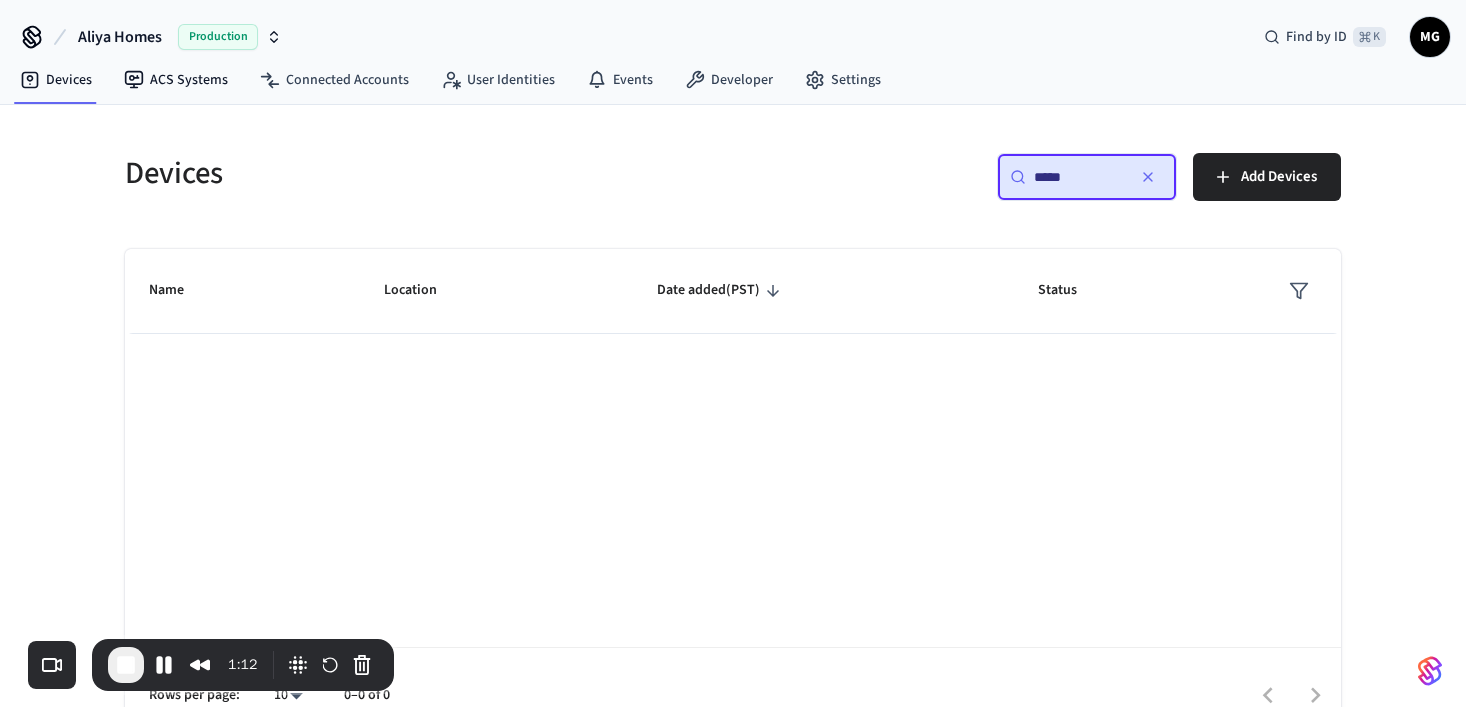 type on "*****" 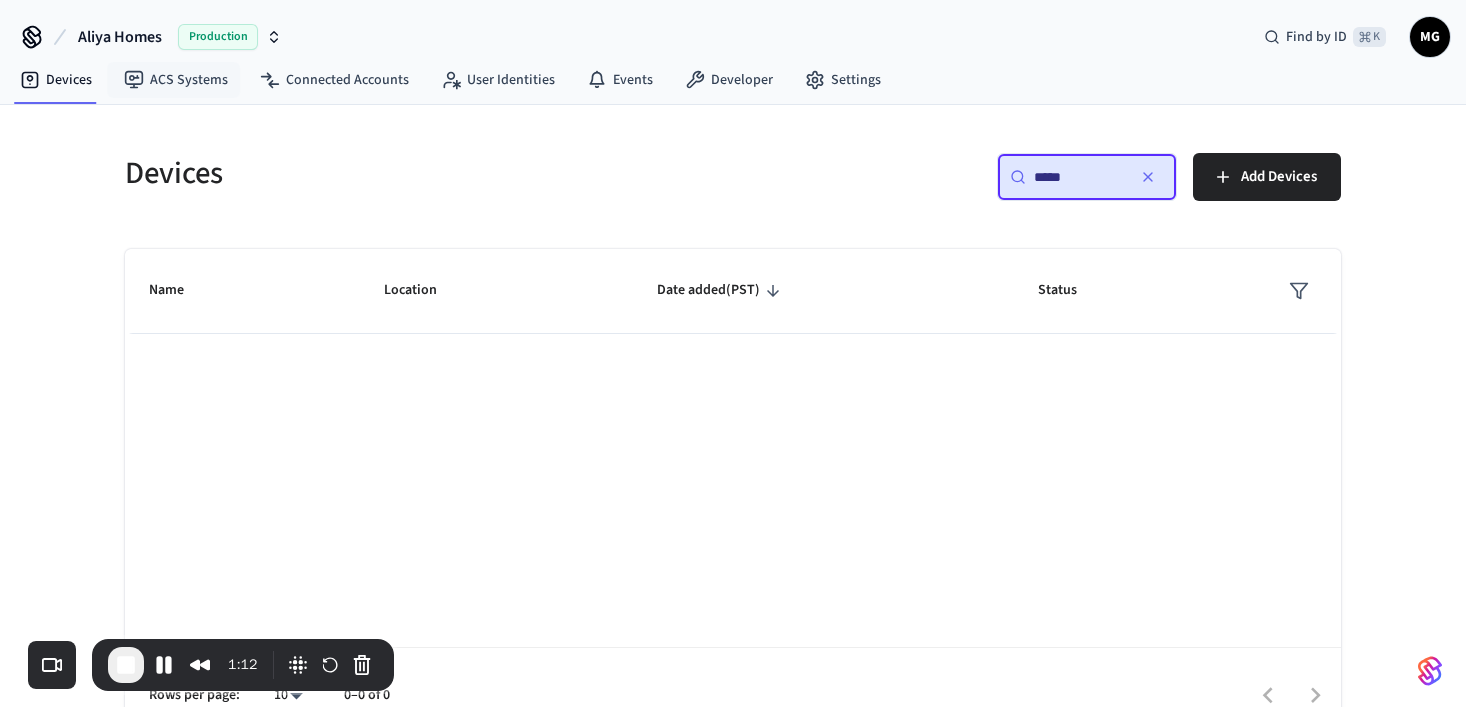 click on "Aliya Homes" at bounding box center [120, 37] 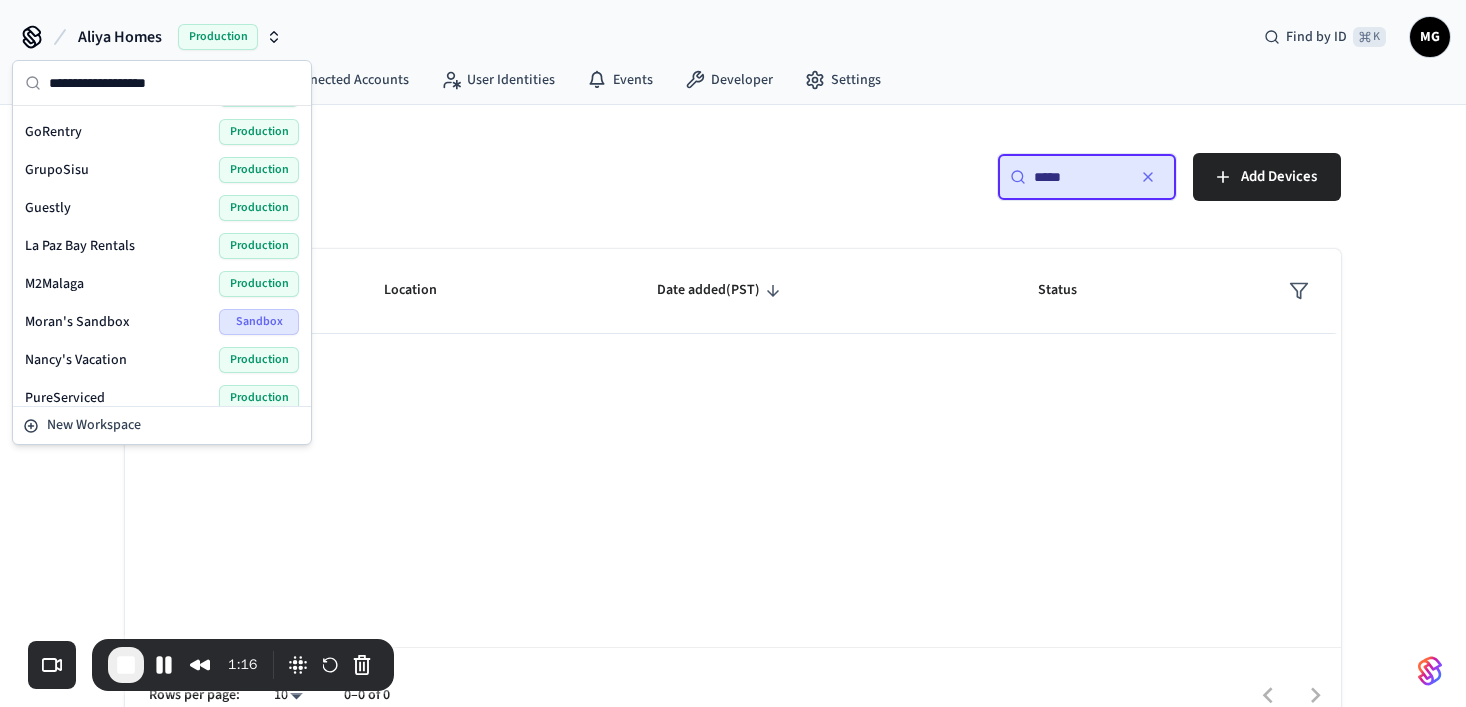 scroll, scrollTop: 357, scrollLeft: 0, axis: vertical 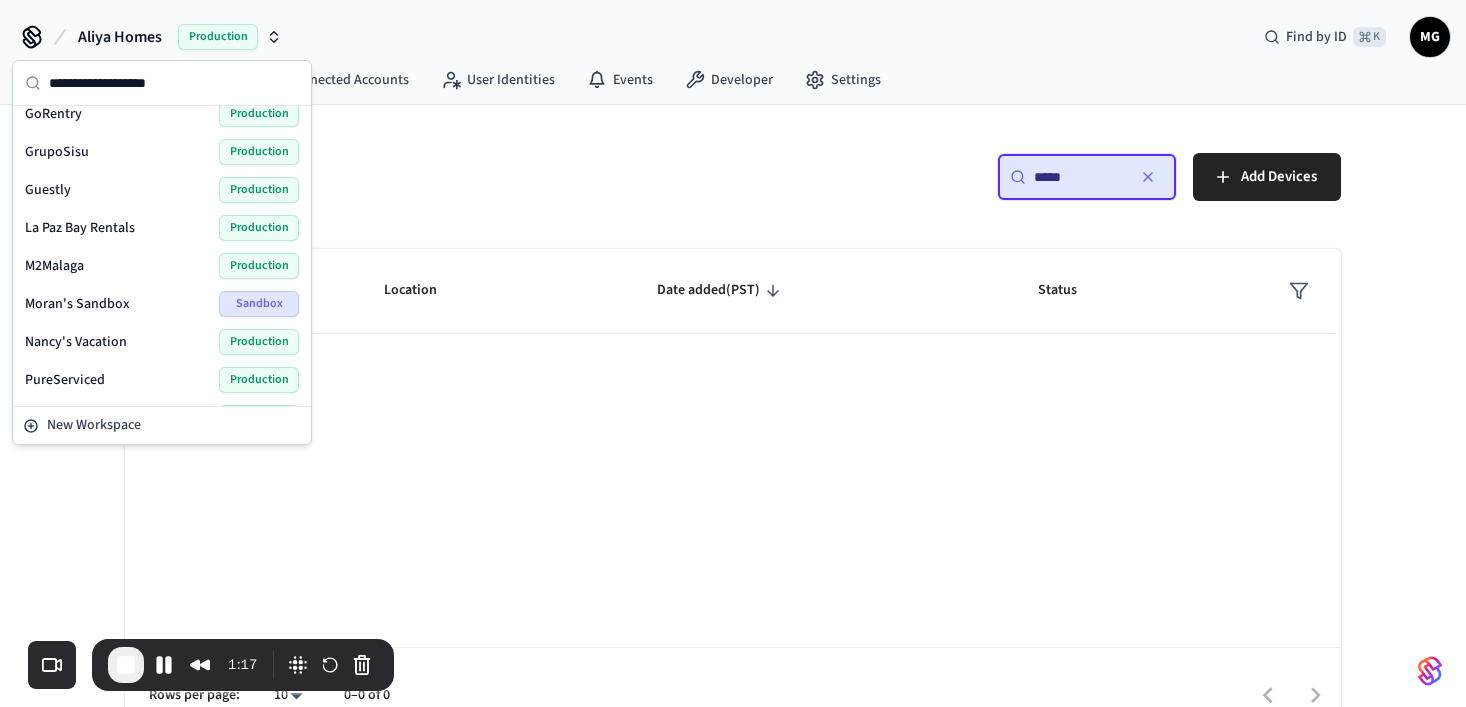 click on "[COMPANY] Production" at bounding box center [162, 342] 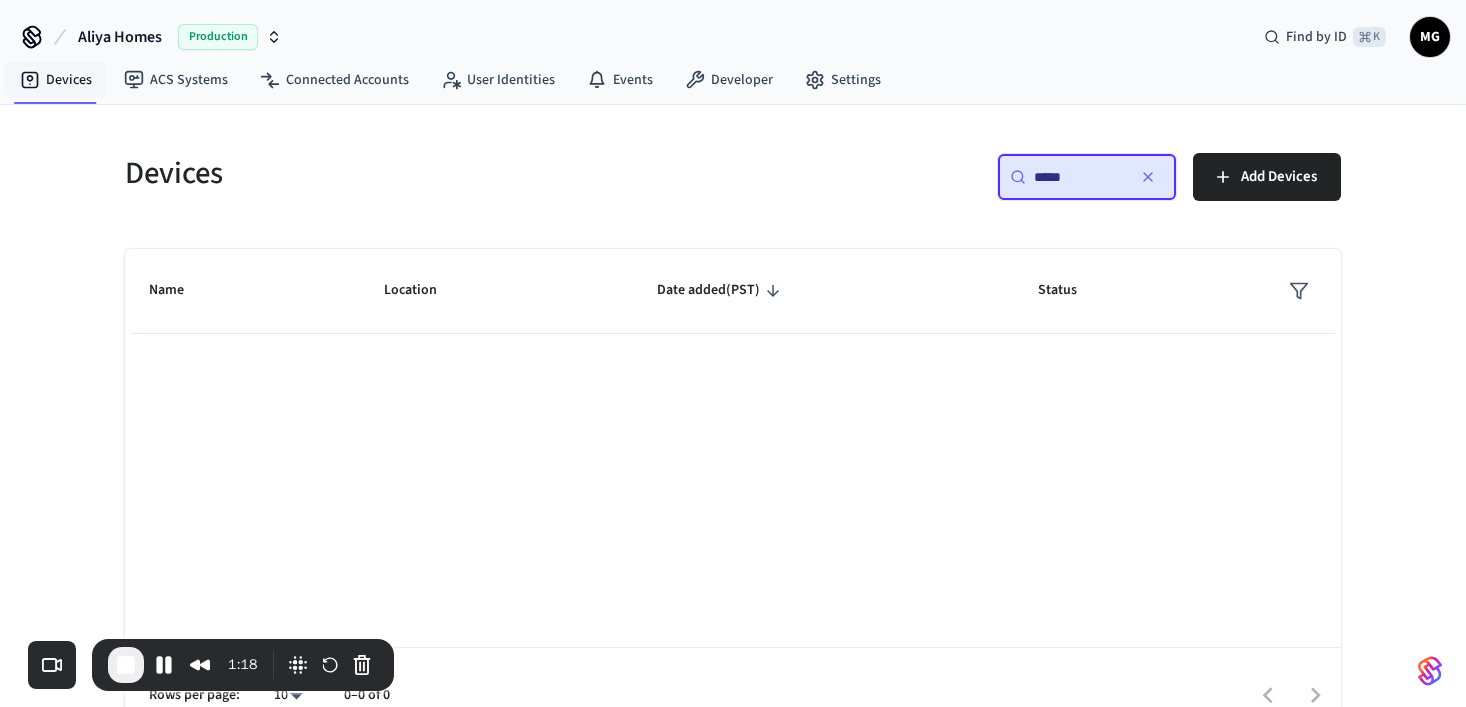 click on "Aliya Homes" at bounding box center (120, 37) 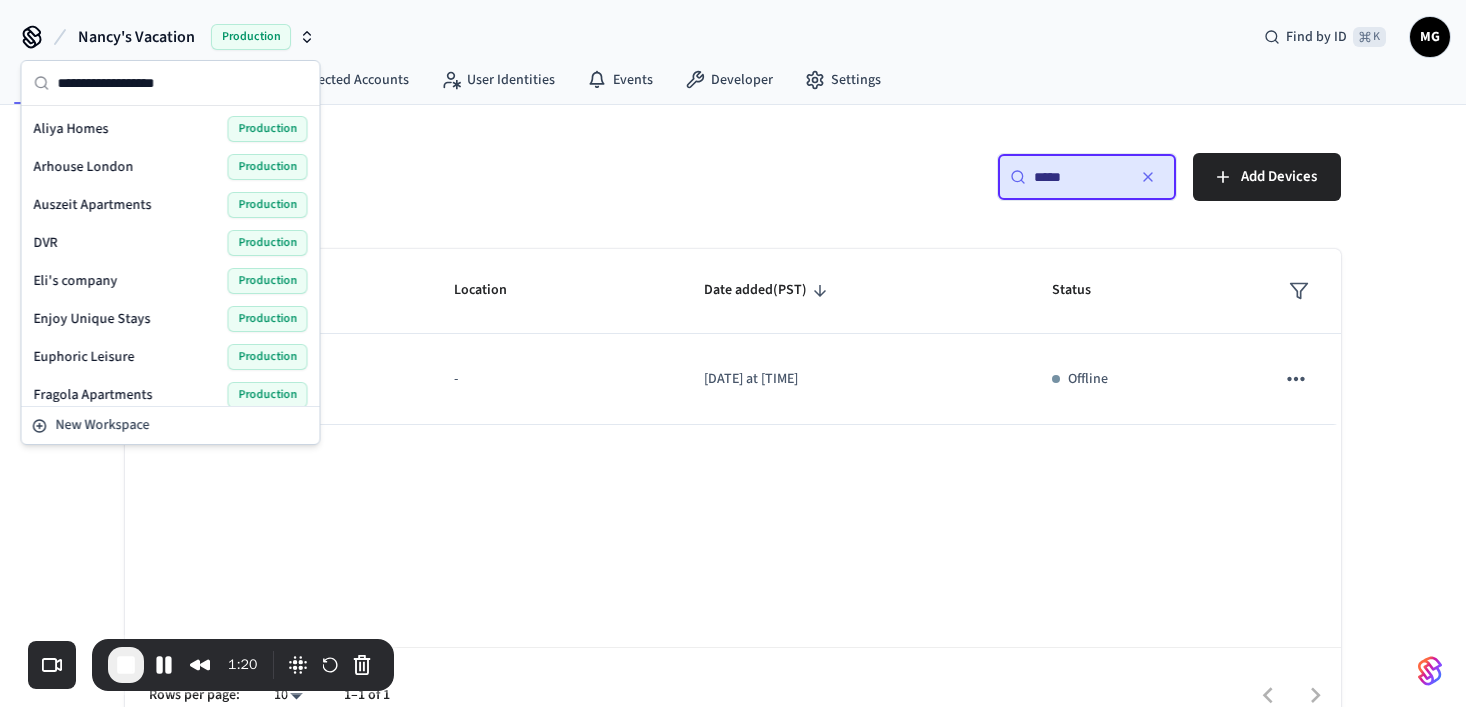 click on "Devices ​ ***** ​ Add Devices Name Location Date added  (PST) Status Ri404-PB Dormakaba - [DATE] at [TIME] Offline Rows per page: 10 ** 1–1 of 1" at bounding box center (733, 436) 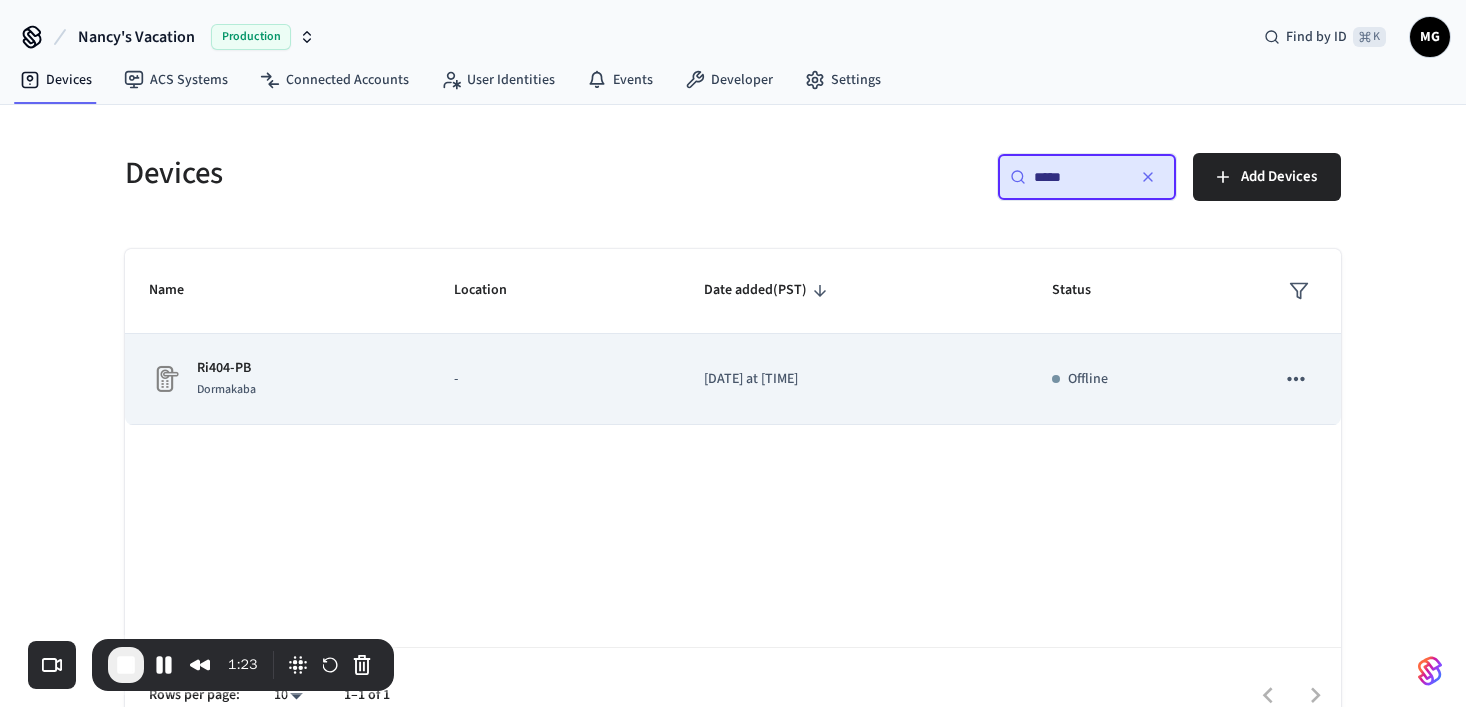 click 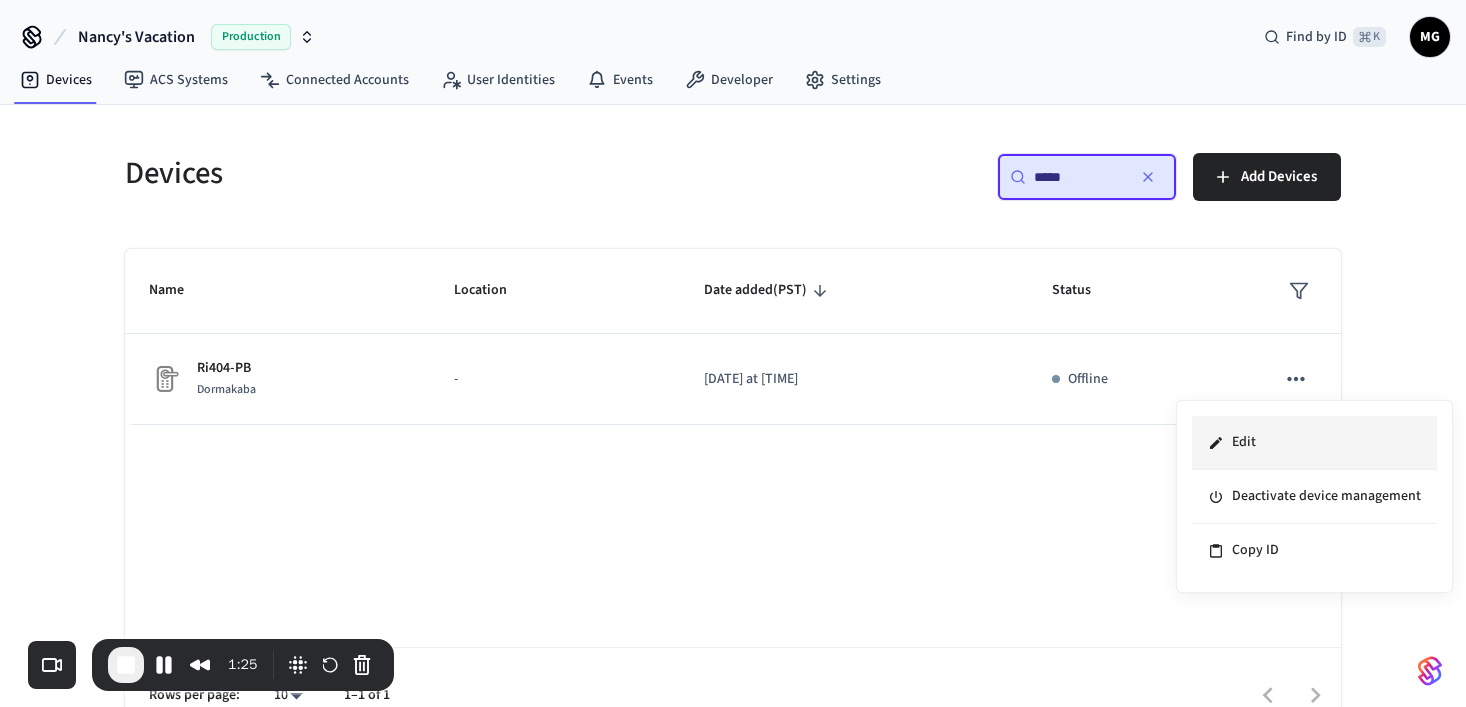 click on "Edit" at bounding box center (1314, 443) 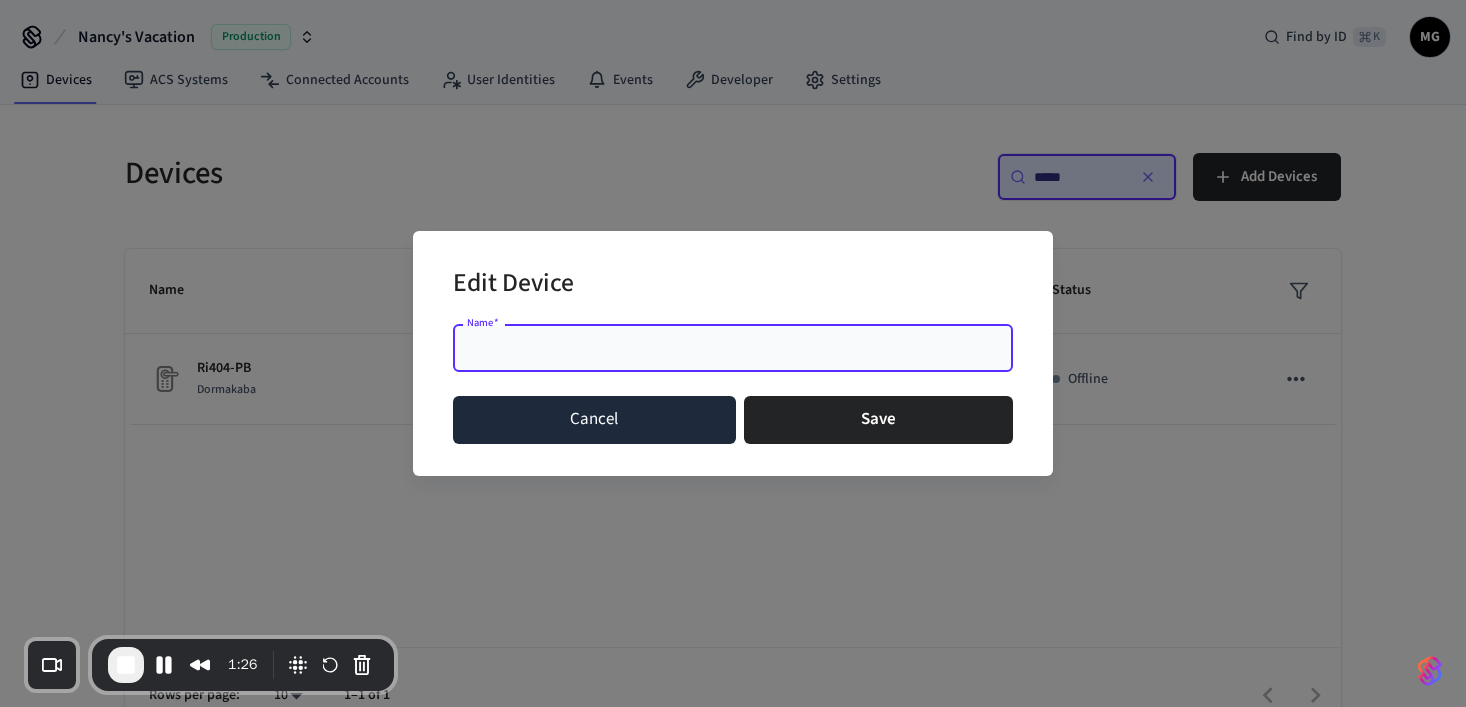 click on "Cancel" at bounding box center [594, 420] 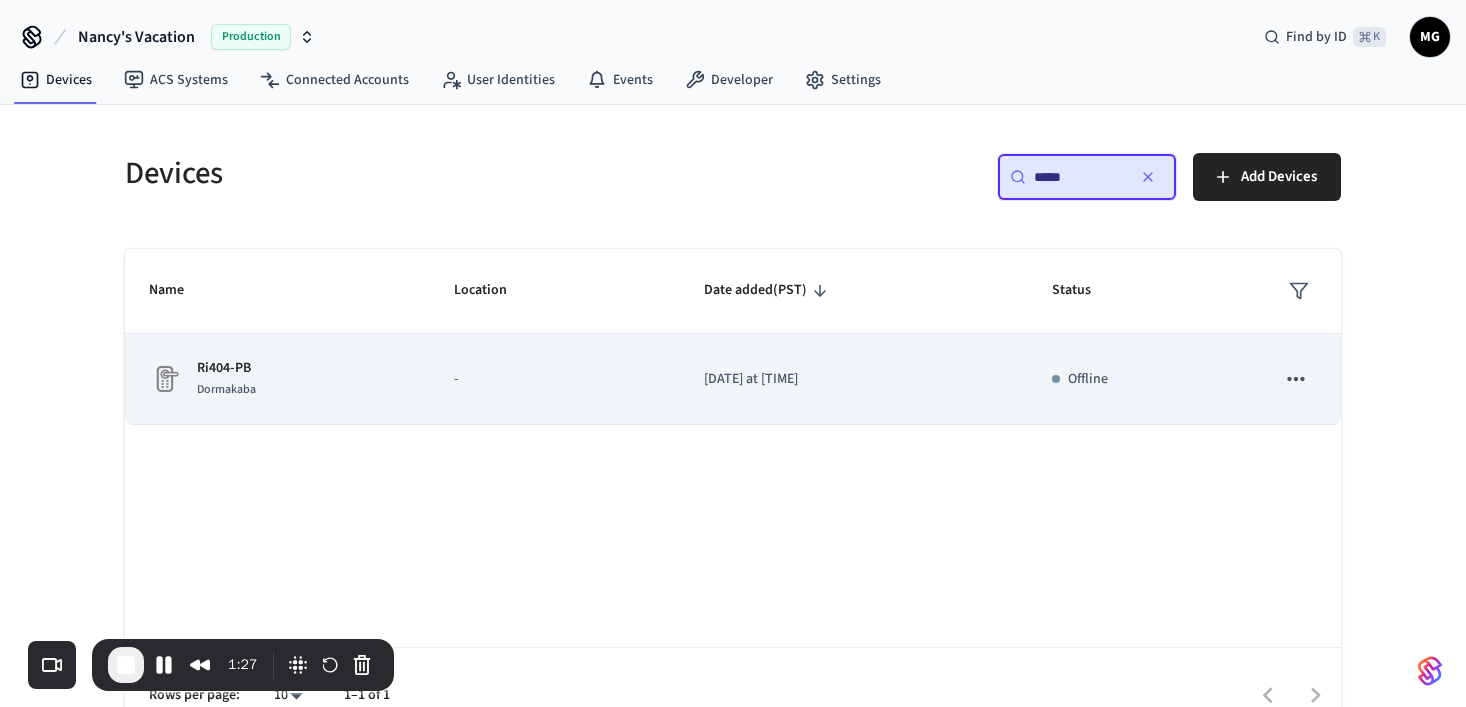 click on "-" at bounding box center [555, 379] 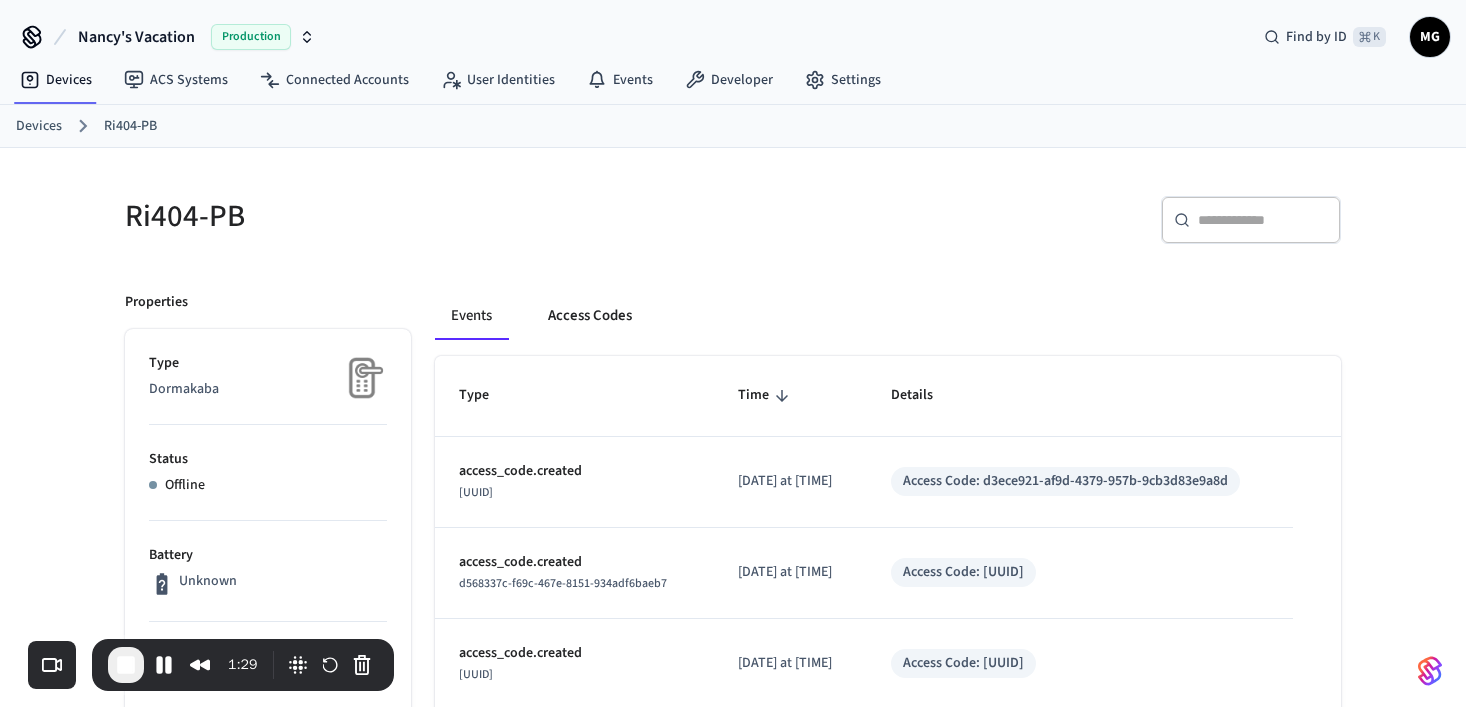 click on "Access Codes" at bounding box center [590, 316] 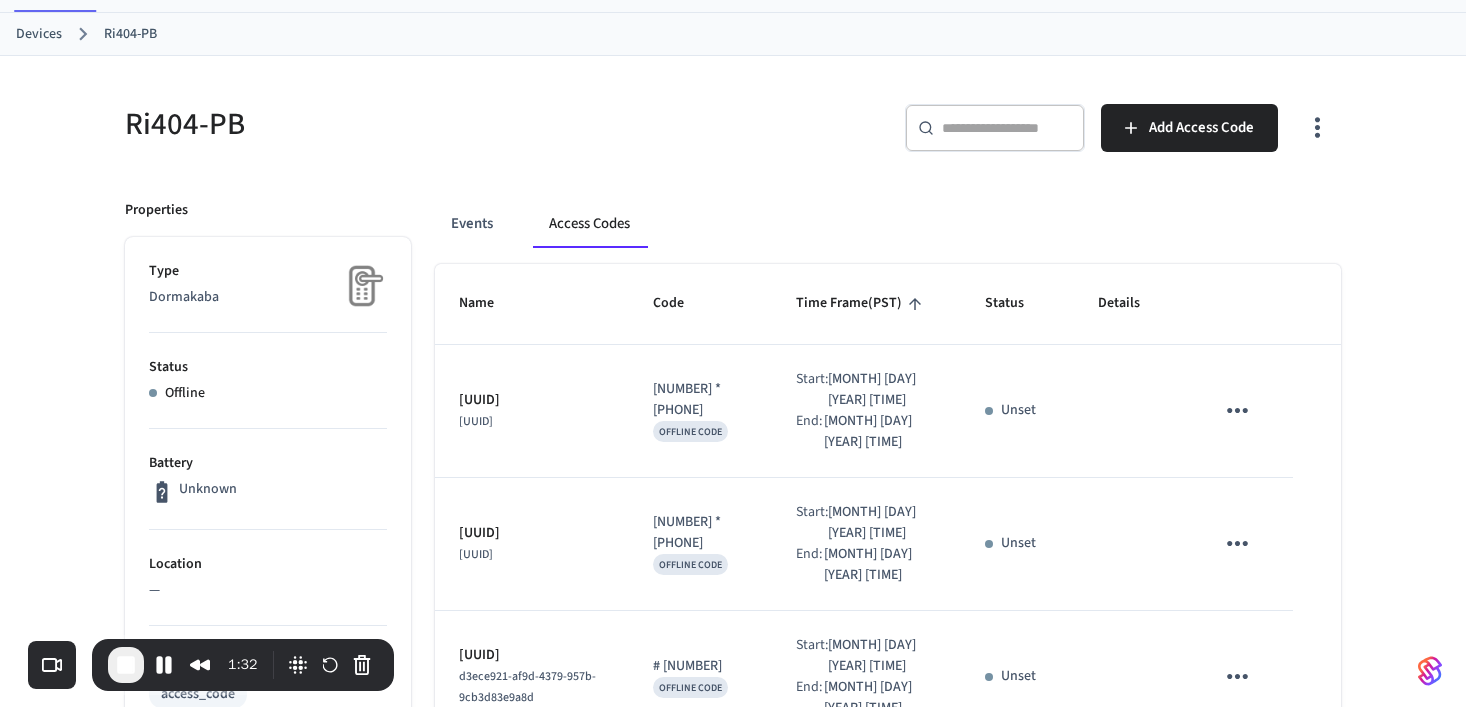 scroll, scrollTop: 93, scrollLeft: 0, axis: vertical 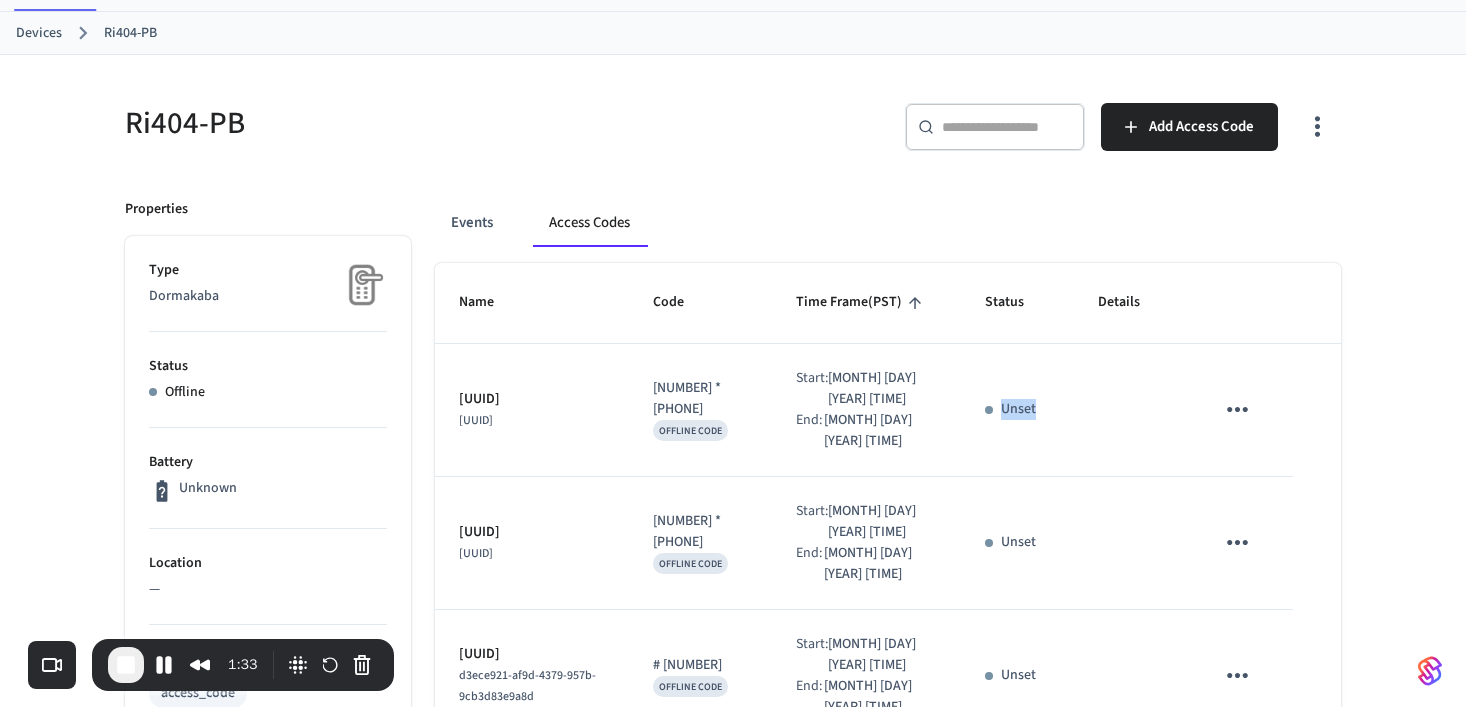 drag, startPoint x: 989, startPoint y: 409, endPoint x: 1054, endPoint y: 406, distance: 65.06919 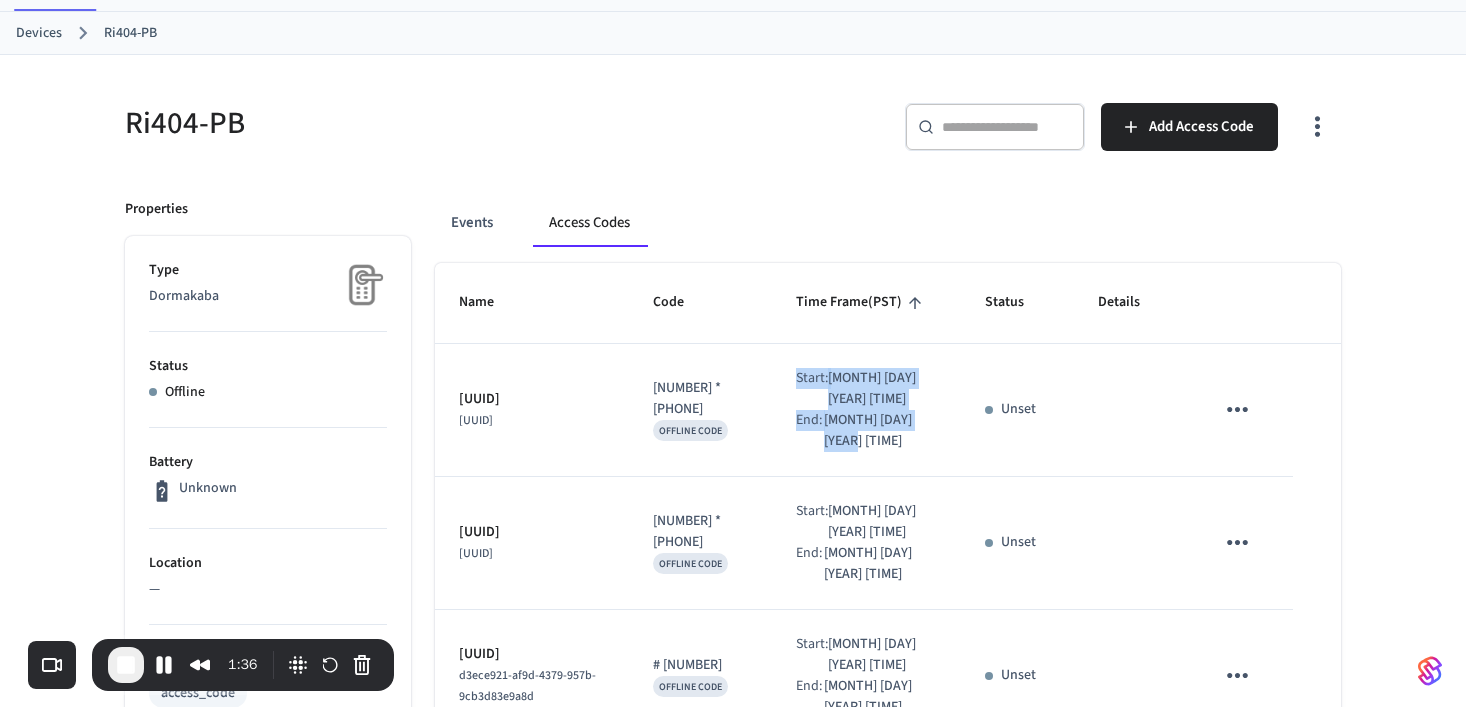 drag, startPoint x: 792, startPoint y: 375, endPoint x: 903, endPoint y: 449, distance: 133.4054 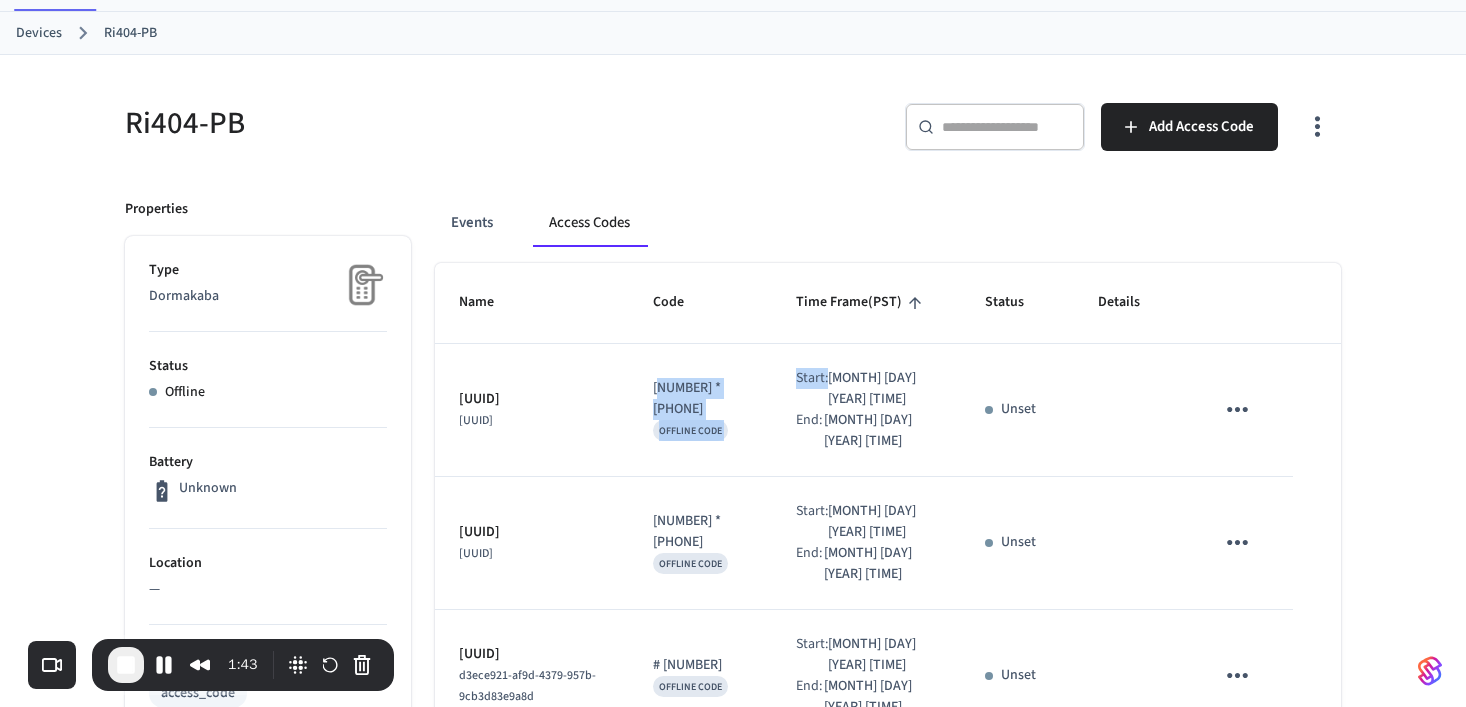 drag, startPoint x: 687, startPoint y: 400, endPoint x: 778, endPoint y: 399, distance: 91.00549 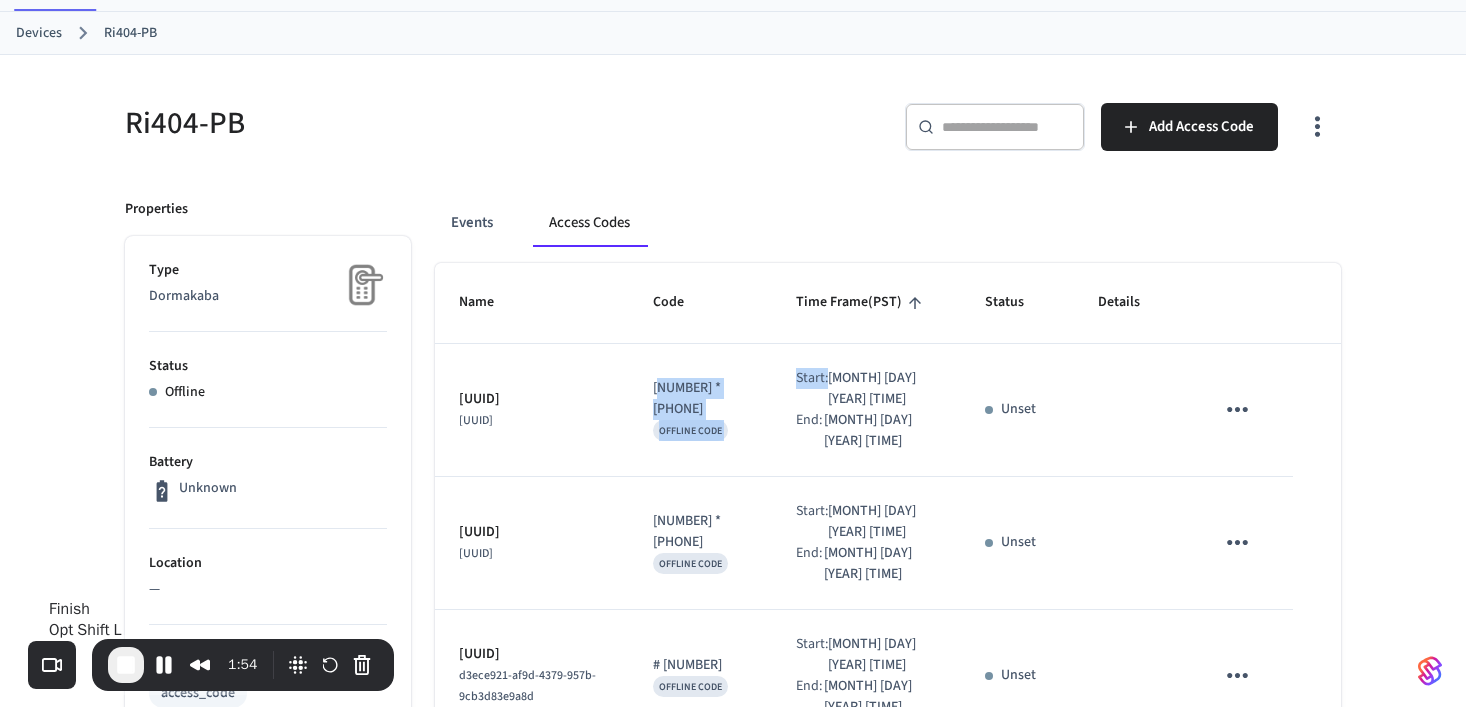 click at bounding box center (126, 665) 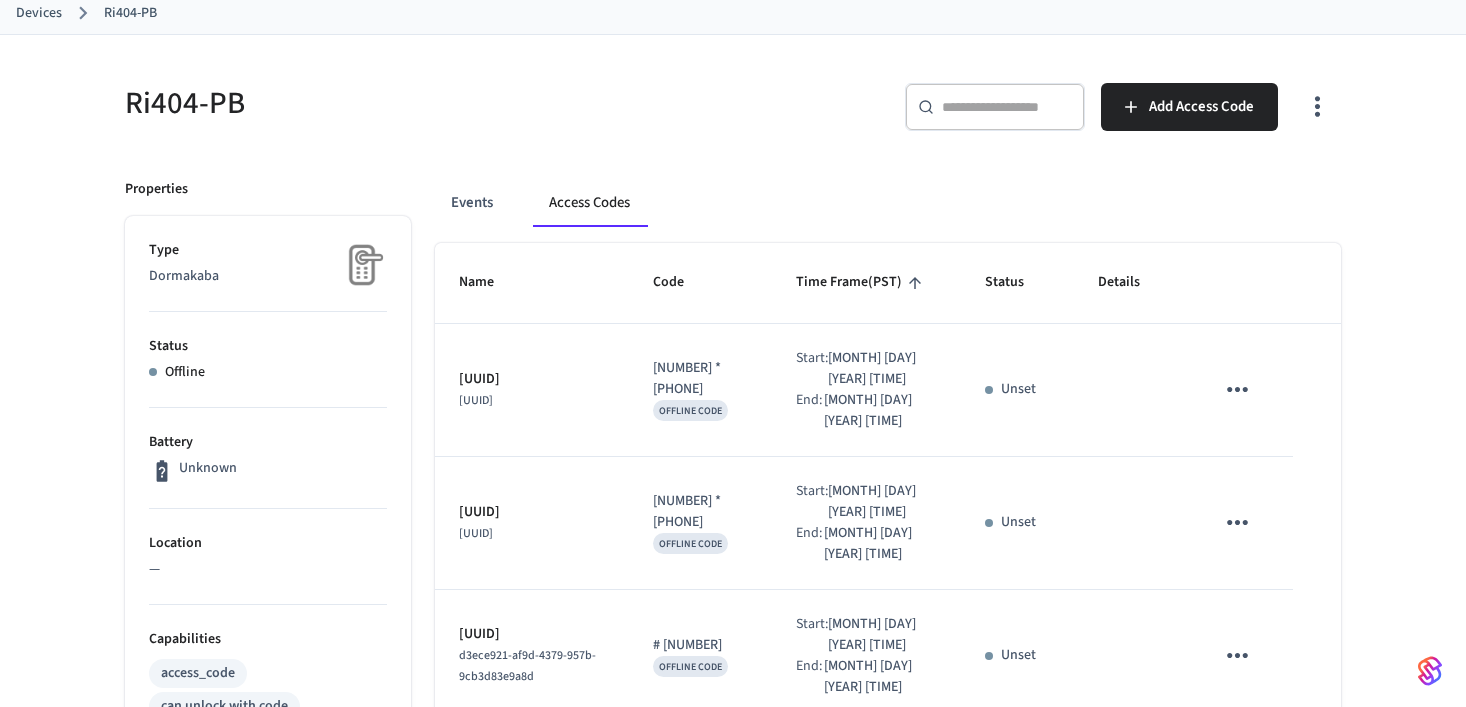 scroll, scrollTop: 115, scrollLeft: 0, axis: vertical 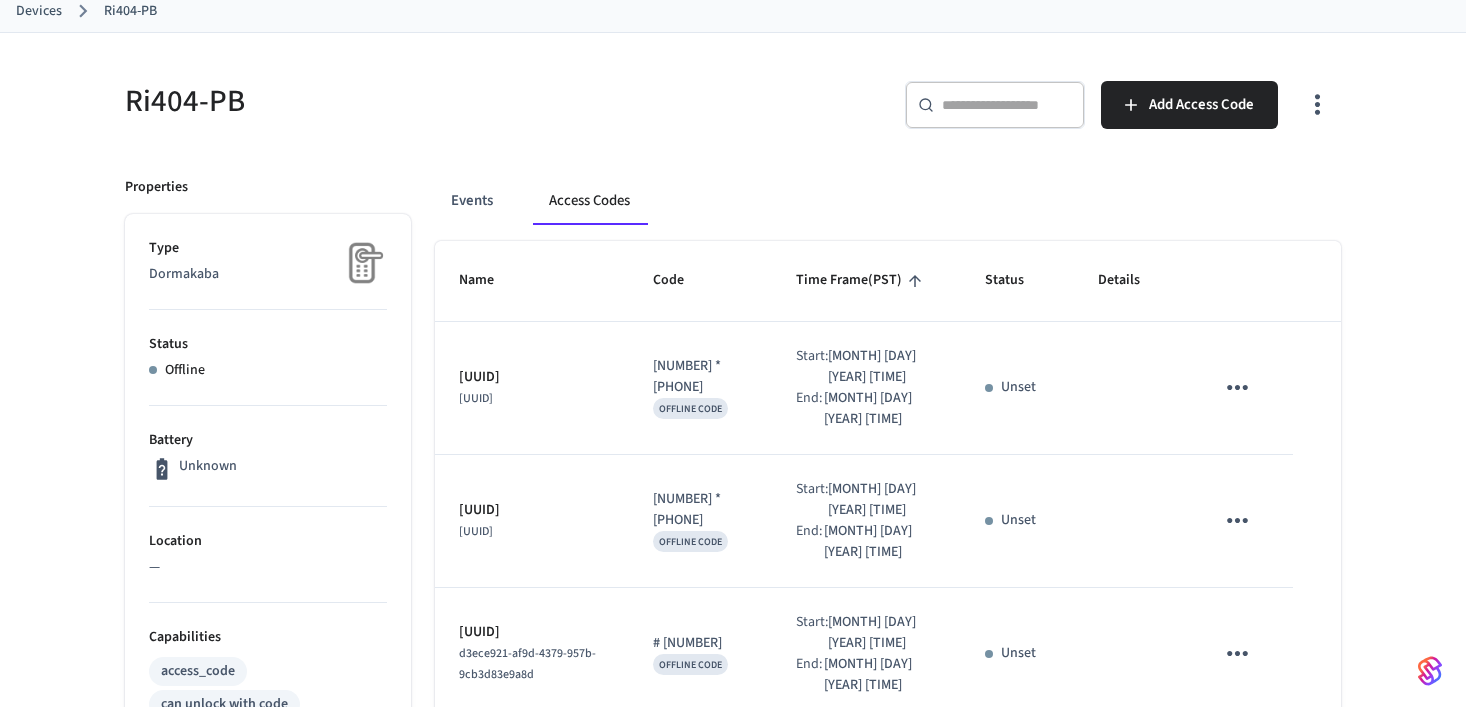 click on "Devices" at bounding box center [39, 11] 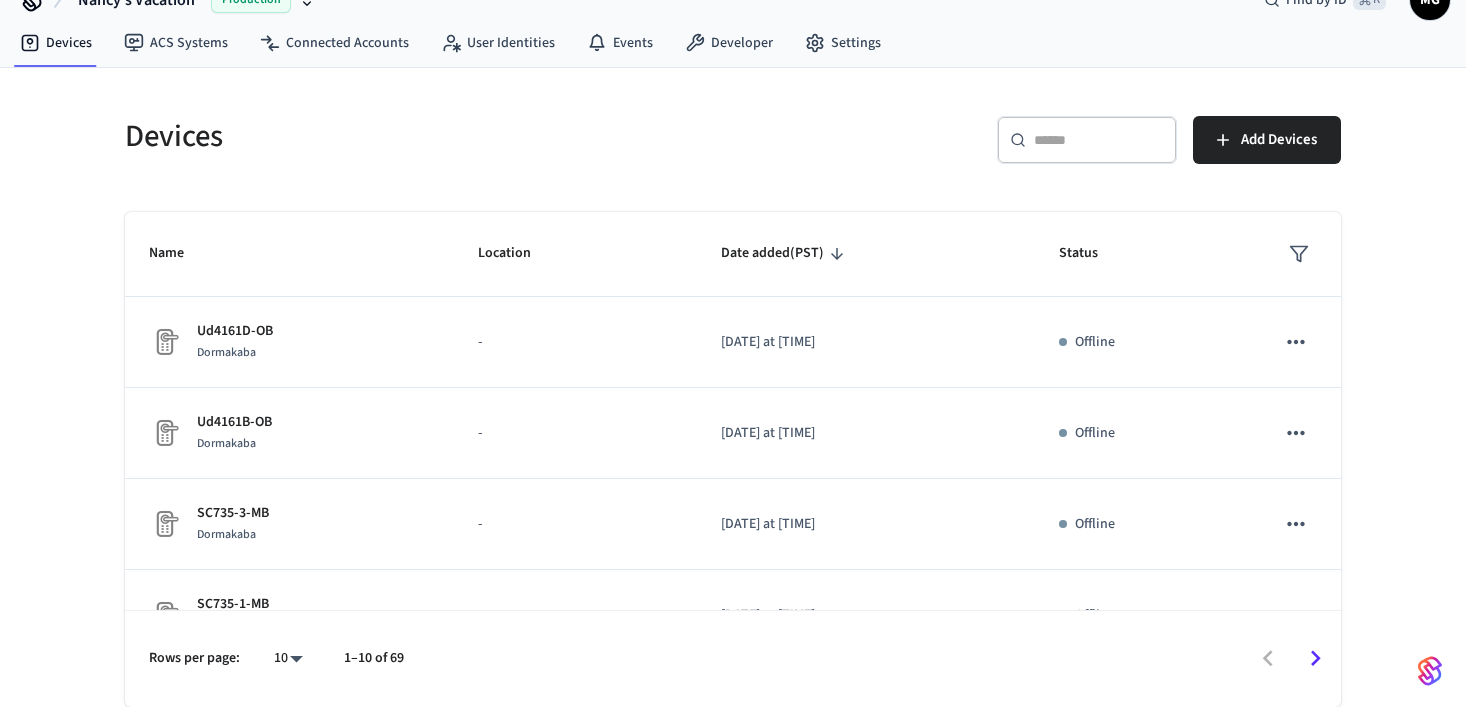 scroll, scrollTop: 0, scrollLeft: 0, axis: both 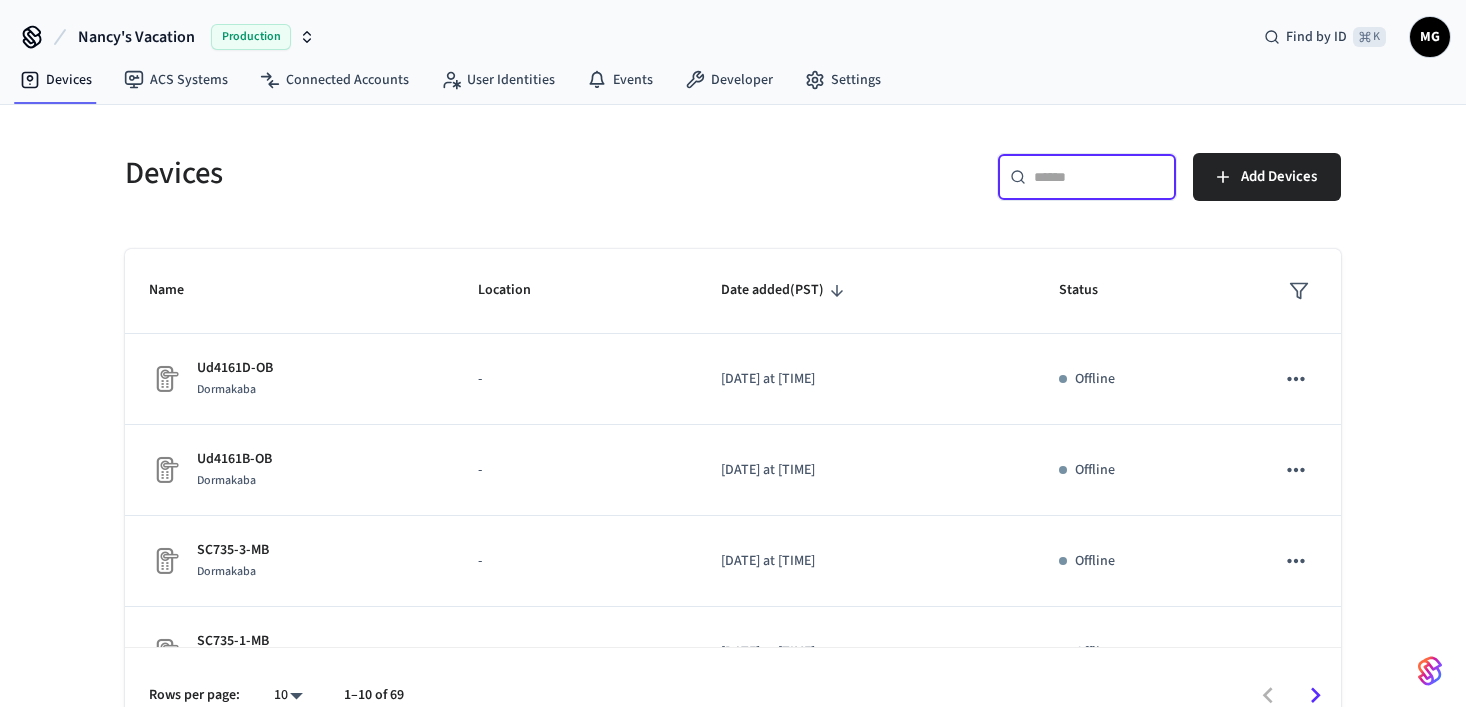 click at bounding box center (1099, 177) 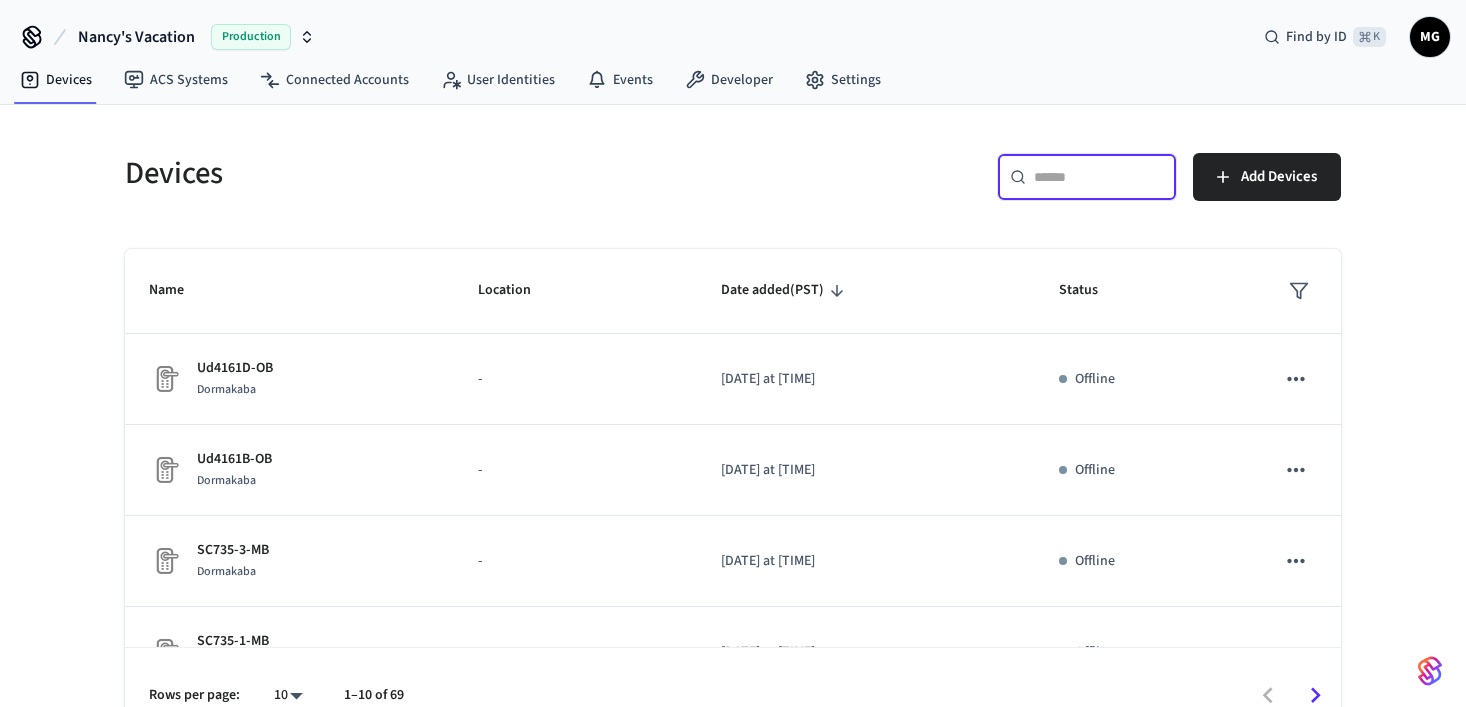 paste on "*****" 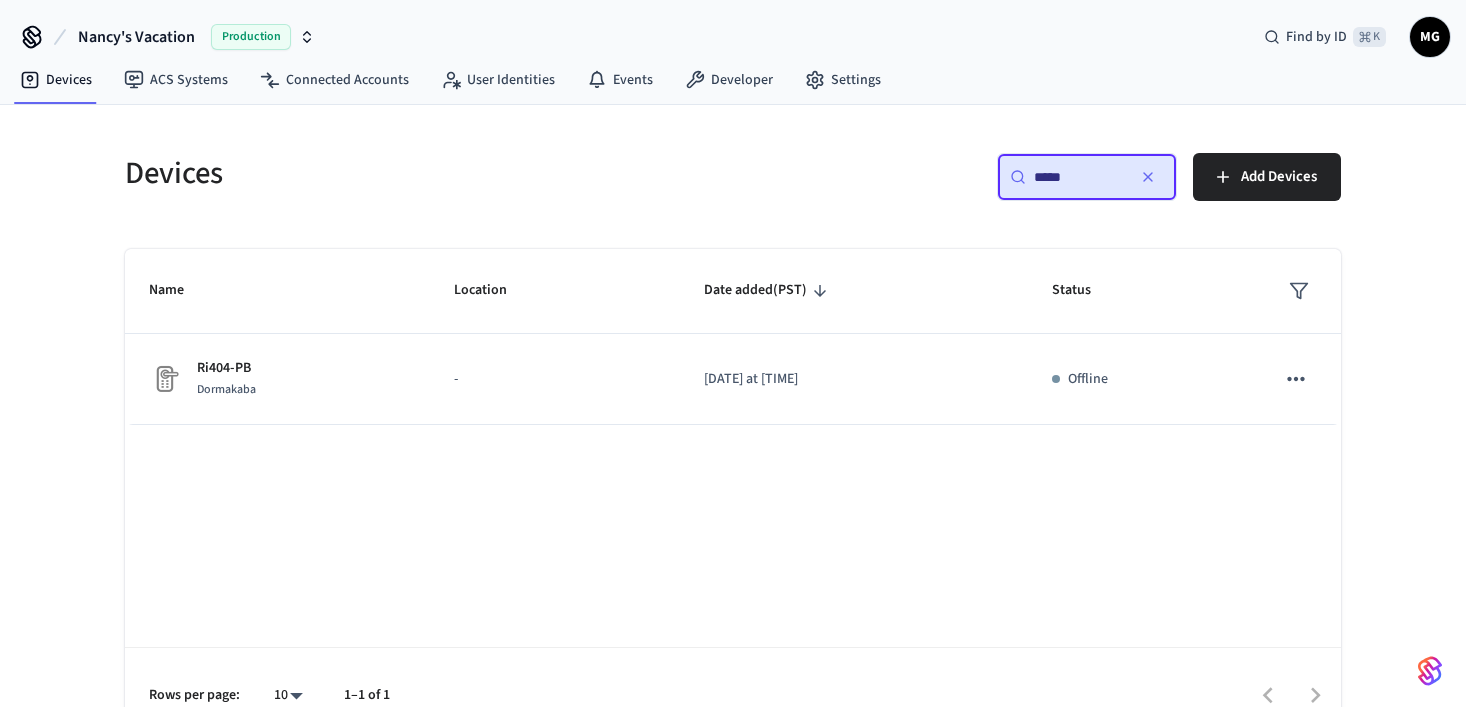 type on "*****" 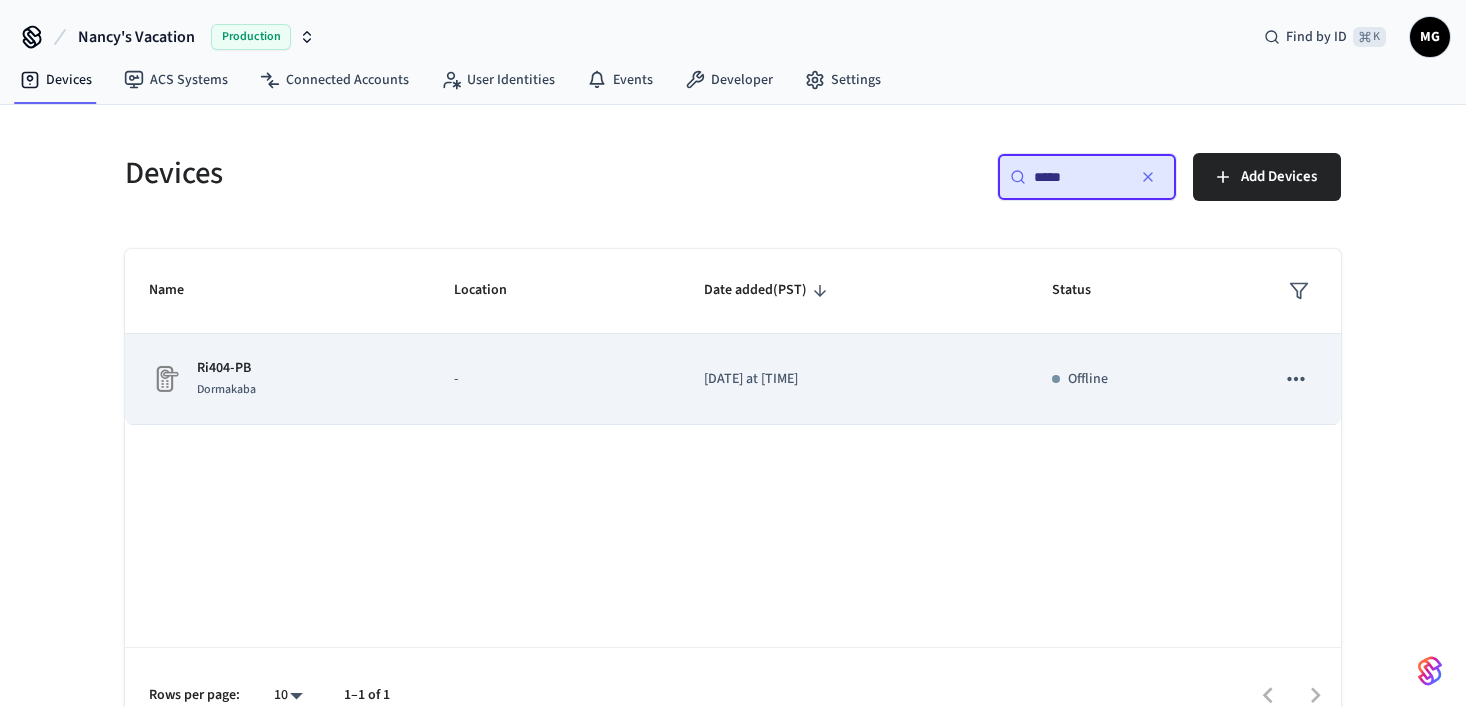 click on "-" at bounding box center (555, 379) 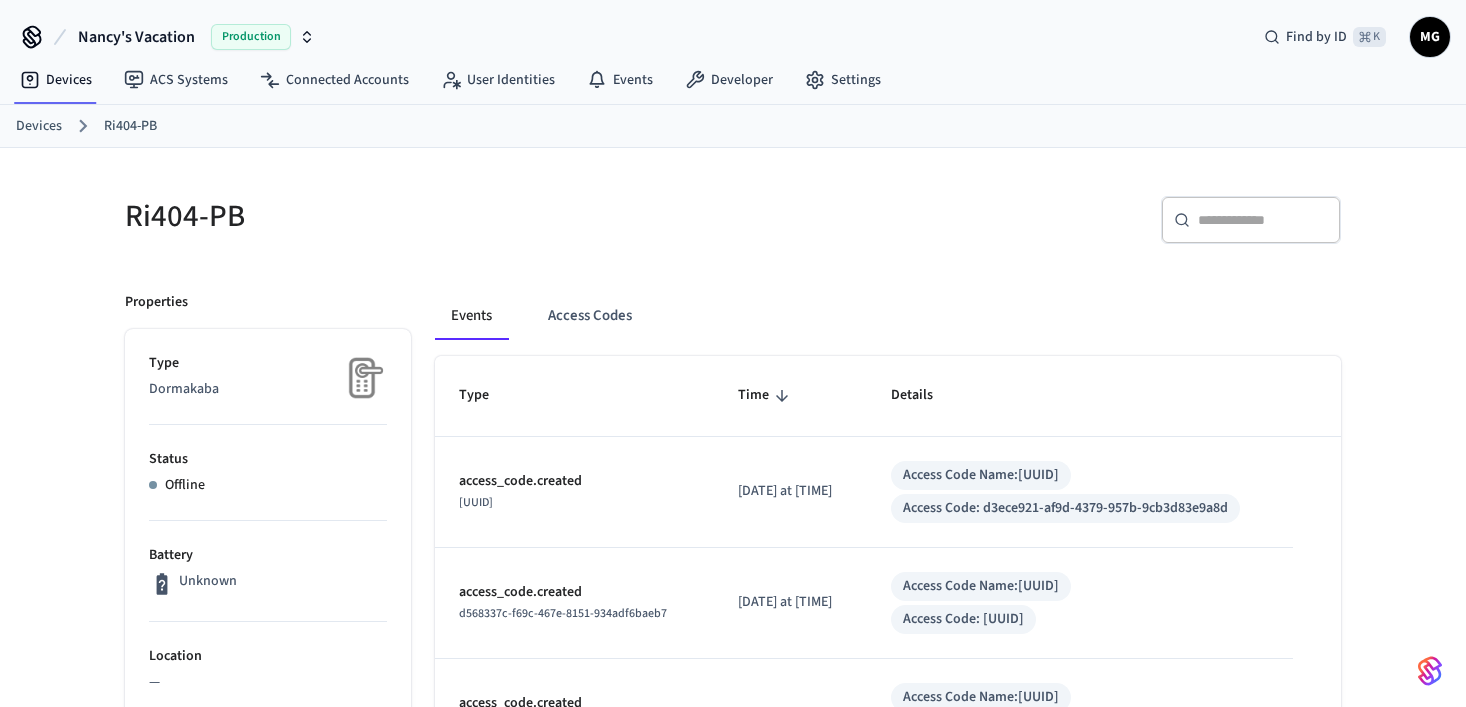 scroll, scrollTop: 5, scrollLeft: 0, axis: vertical 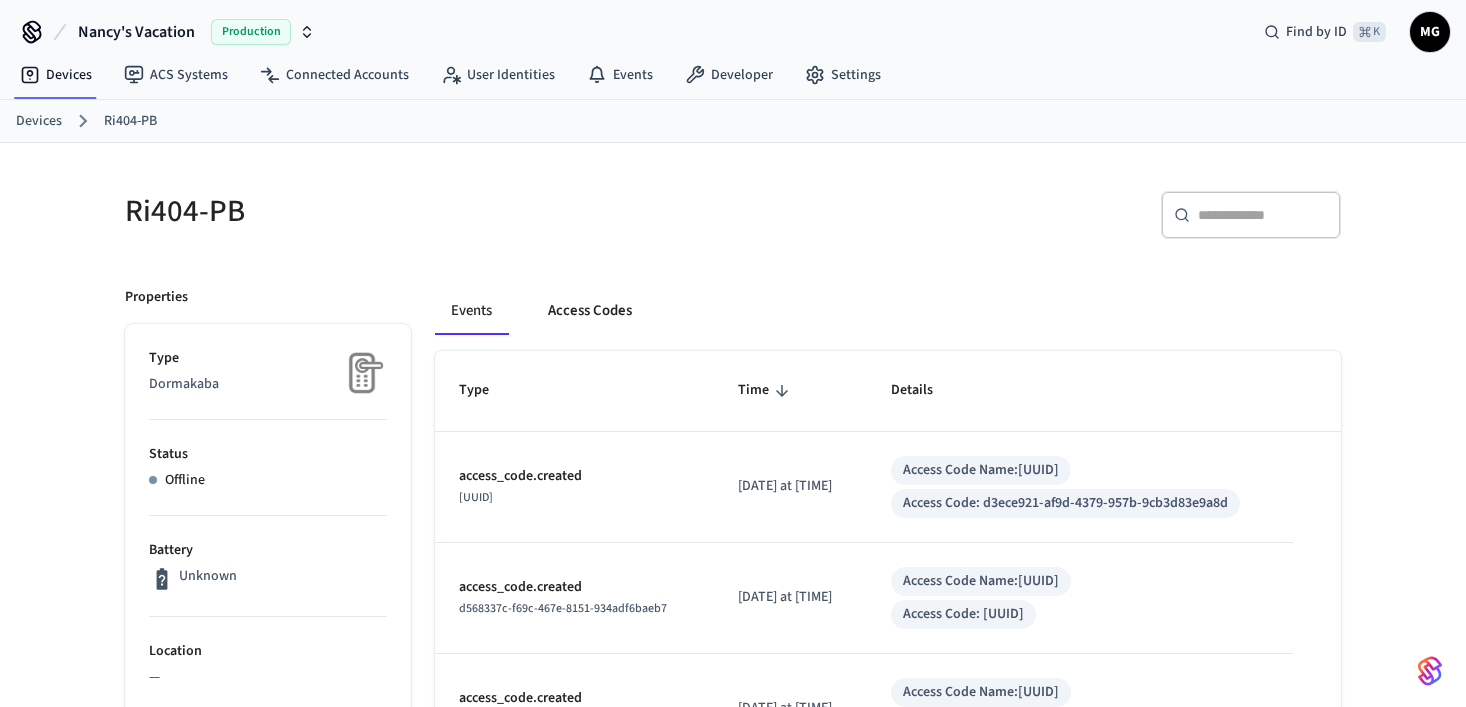 click on "Access Codes" at bounding box center (590, 311) 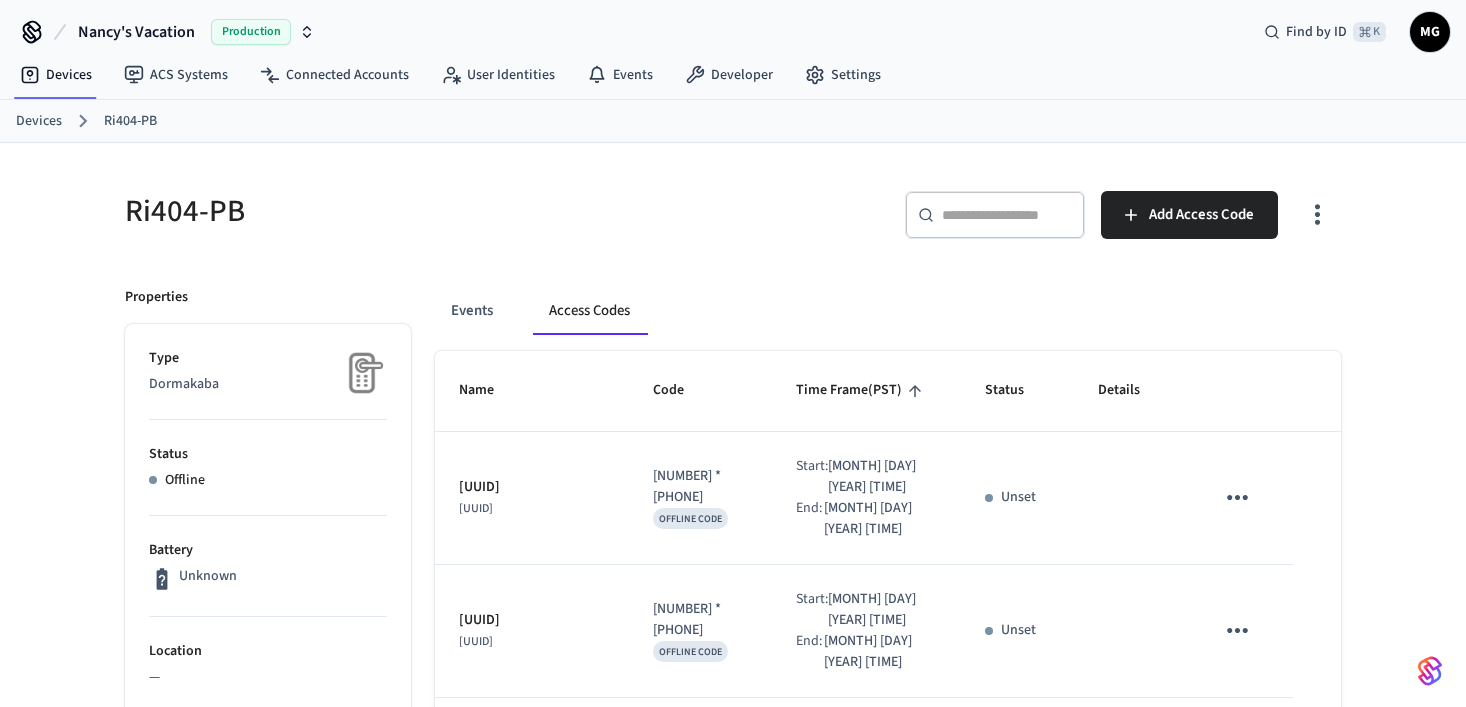 click on "Nancy's Vacation" at bounding box center [136, 32] 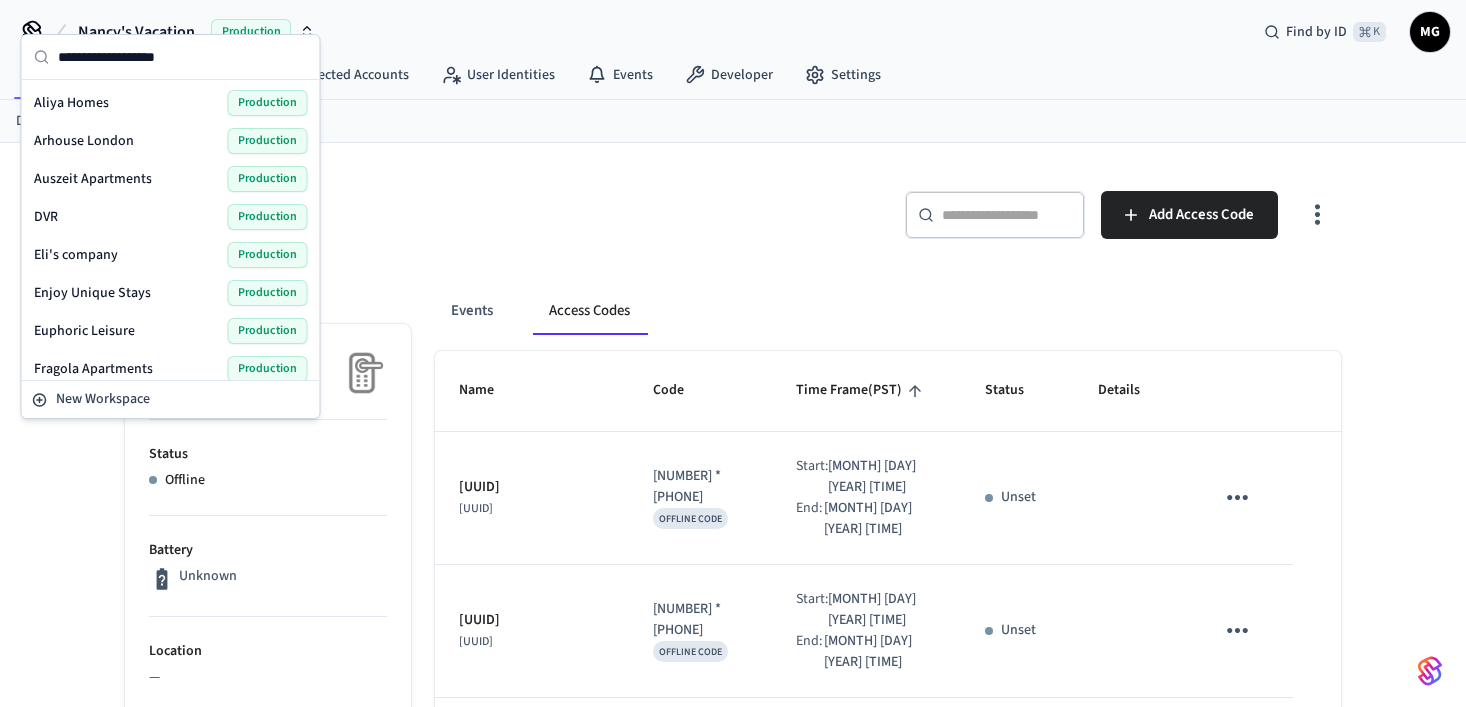 scroll, scrollTop: 100, scrollLeft: 0, axis: vertical 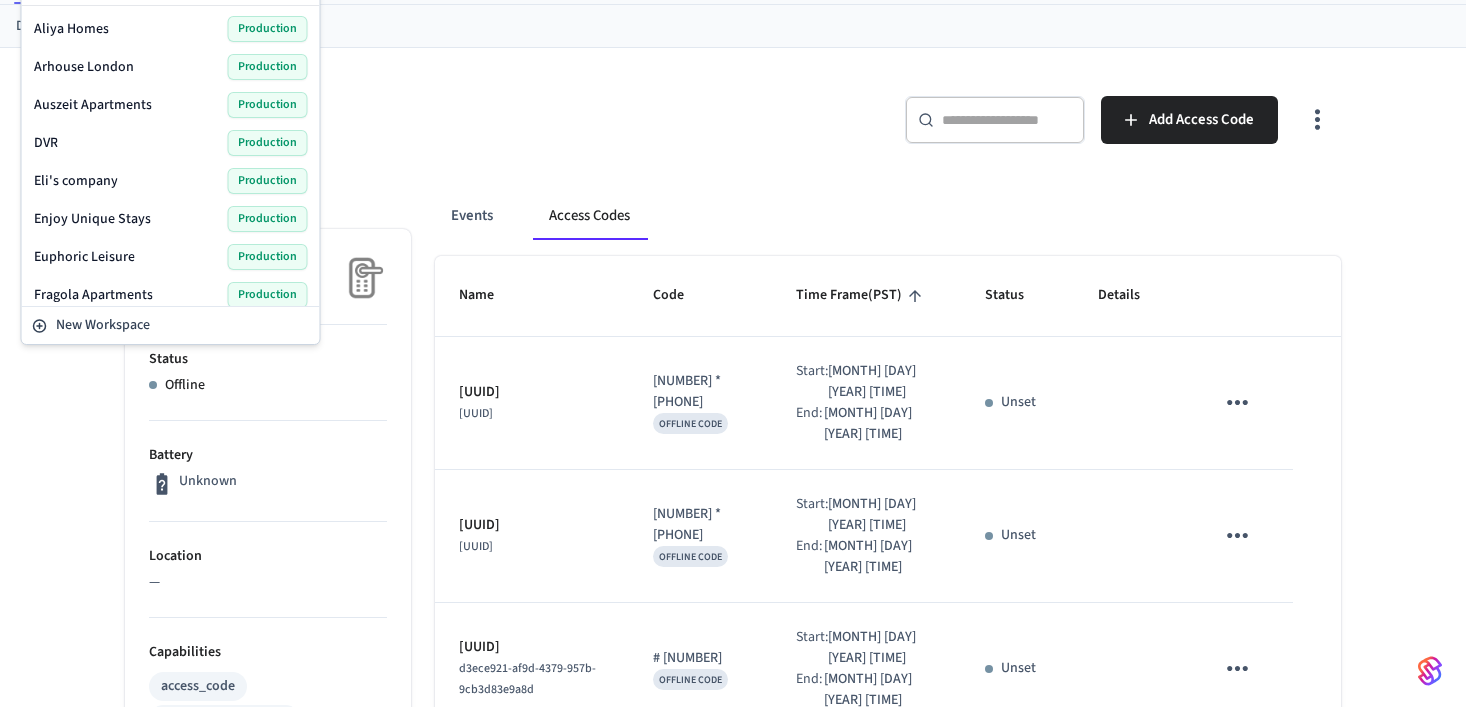 click on "Events Access Codes" at bounding box center [888, 216] 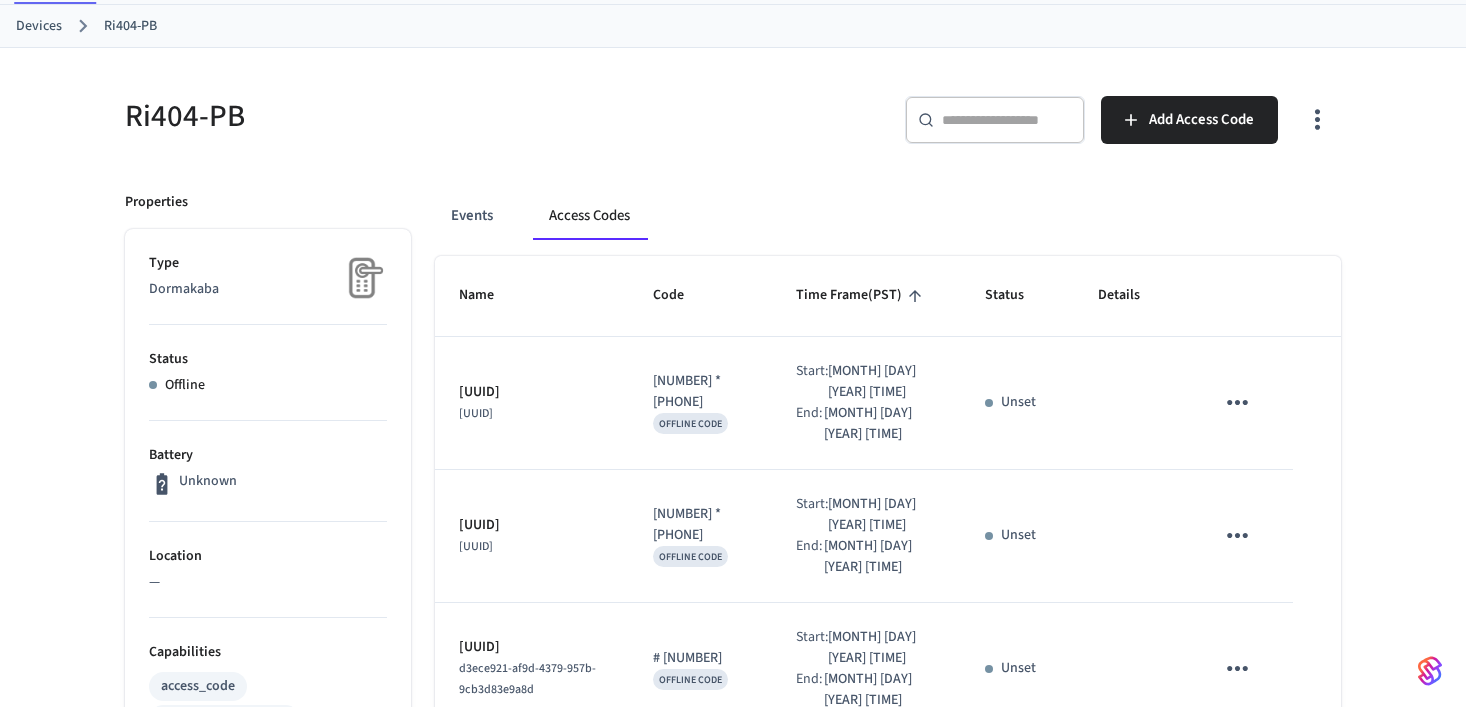 click on "Ri404-PB" at bounding box center [411, 116] 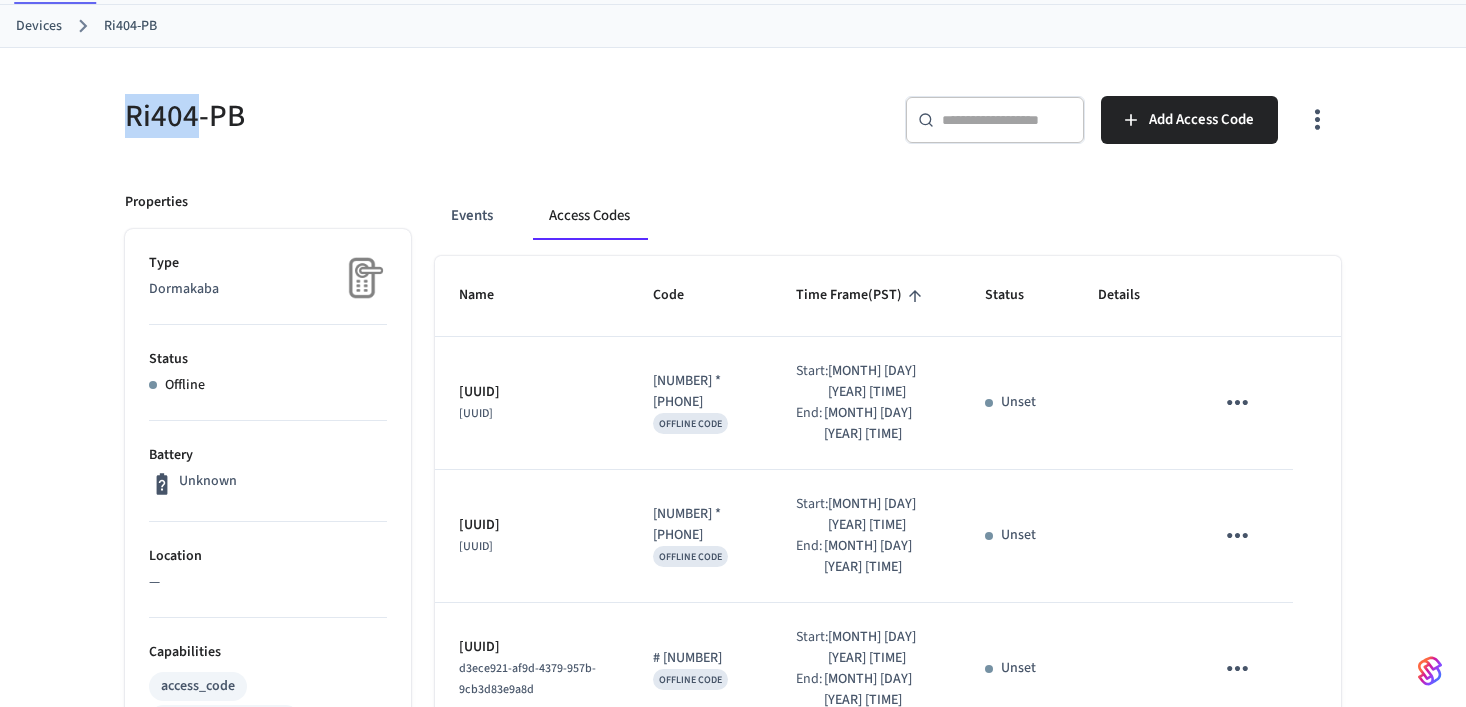 click on "Ri404-PB" at bounding box center [411, 116] 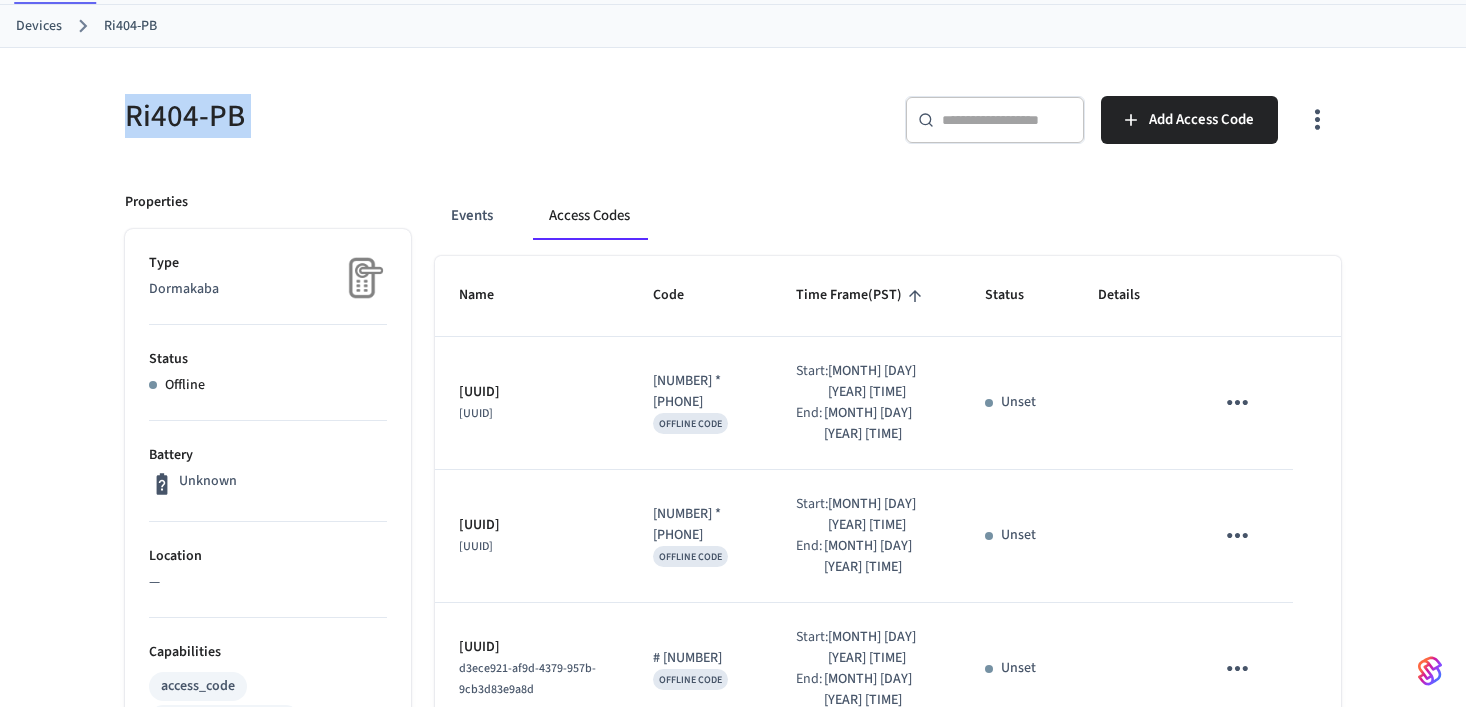 click on "Ri404-PB" at bounding box center [411, 116] 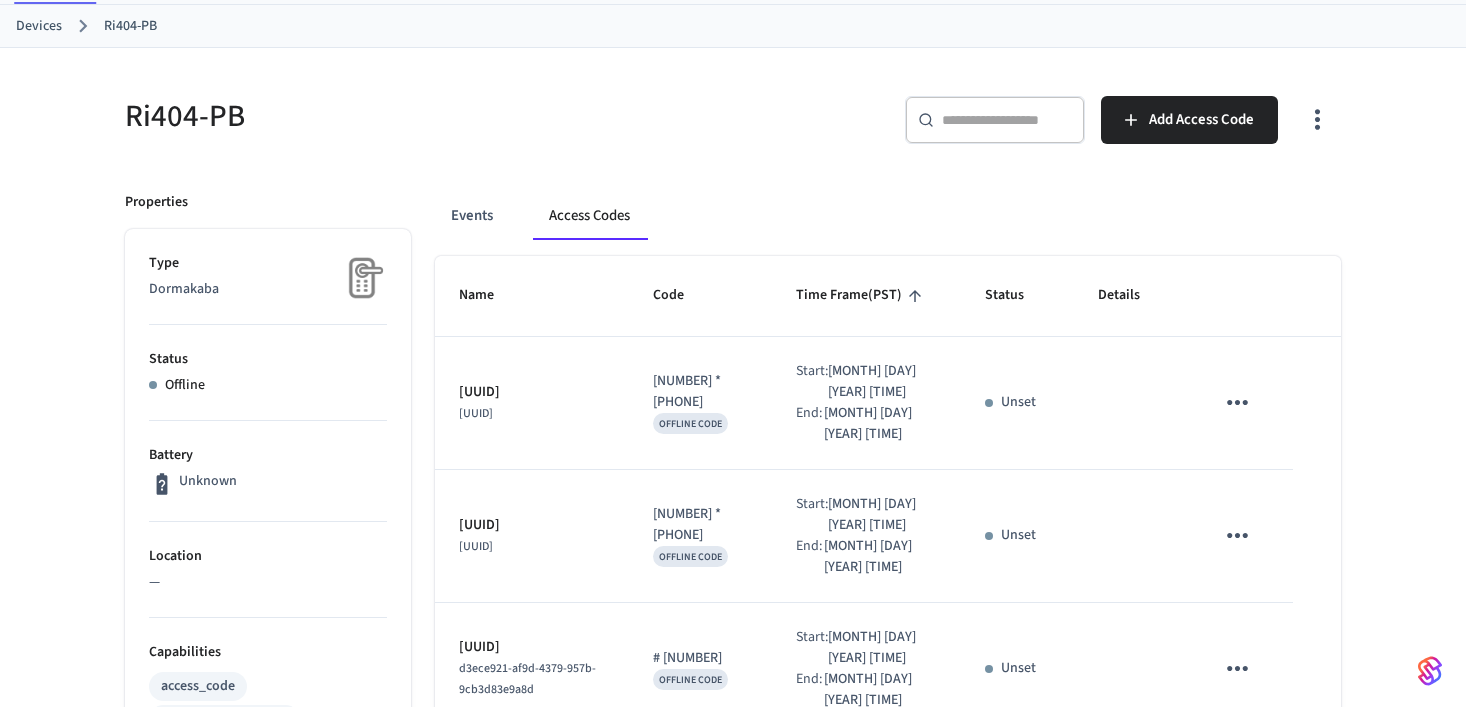 click on "Devices" at bounding box center (39, 26) 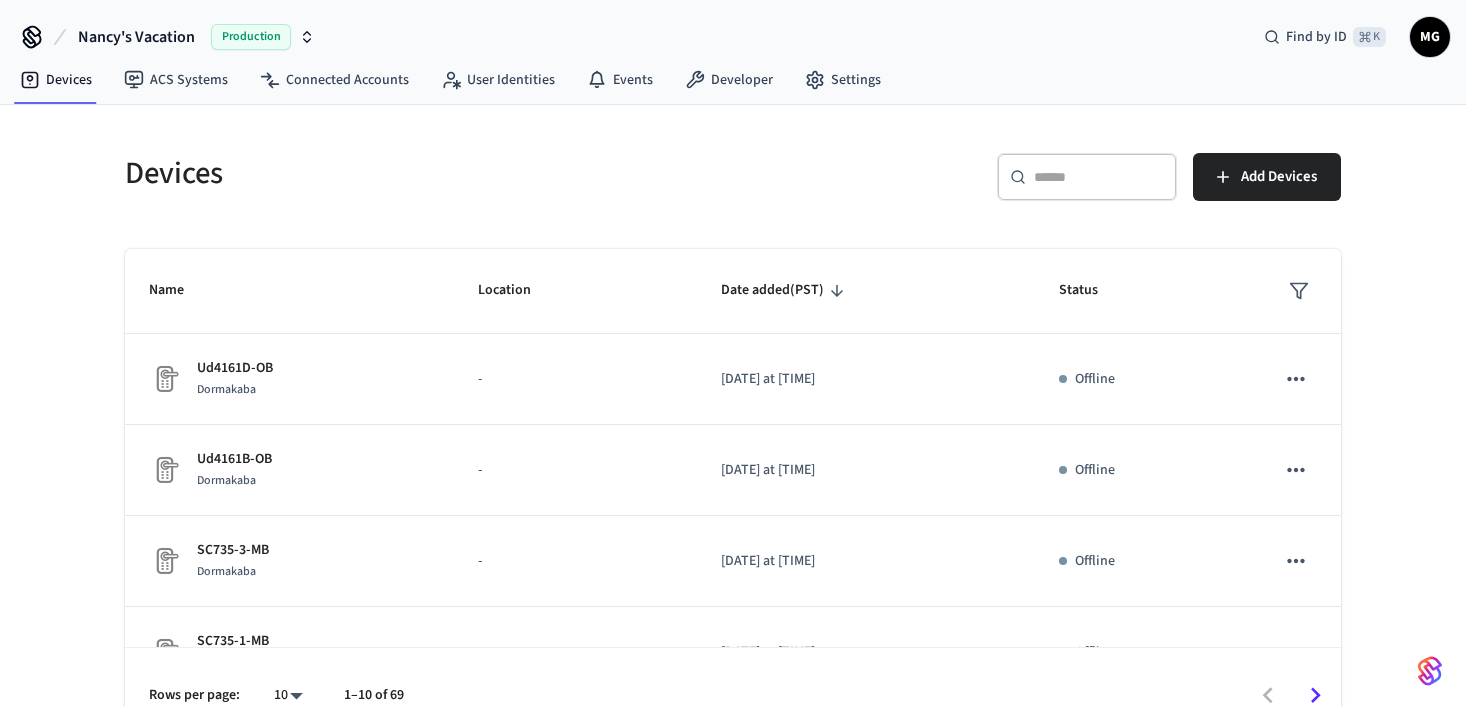 click at bounding box center (1099, 177) 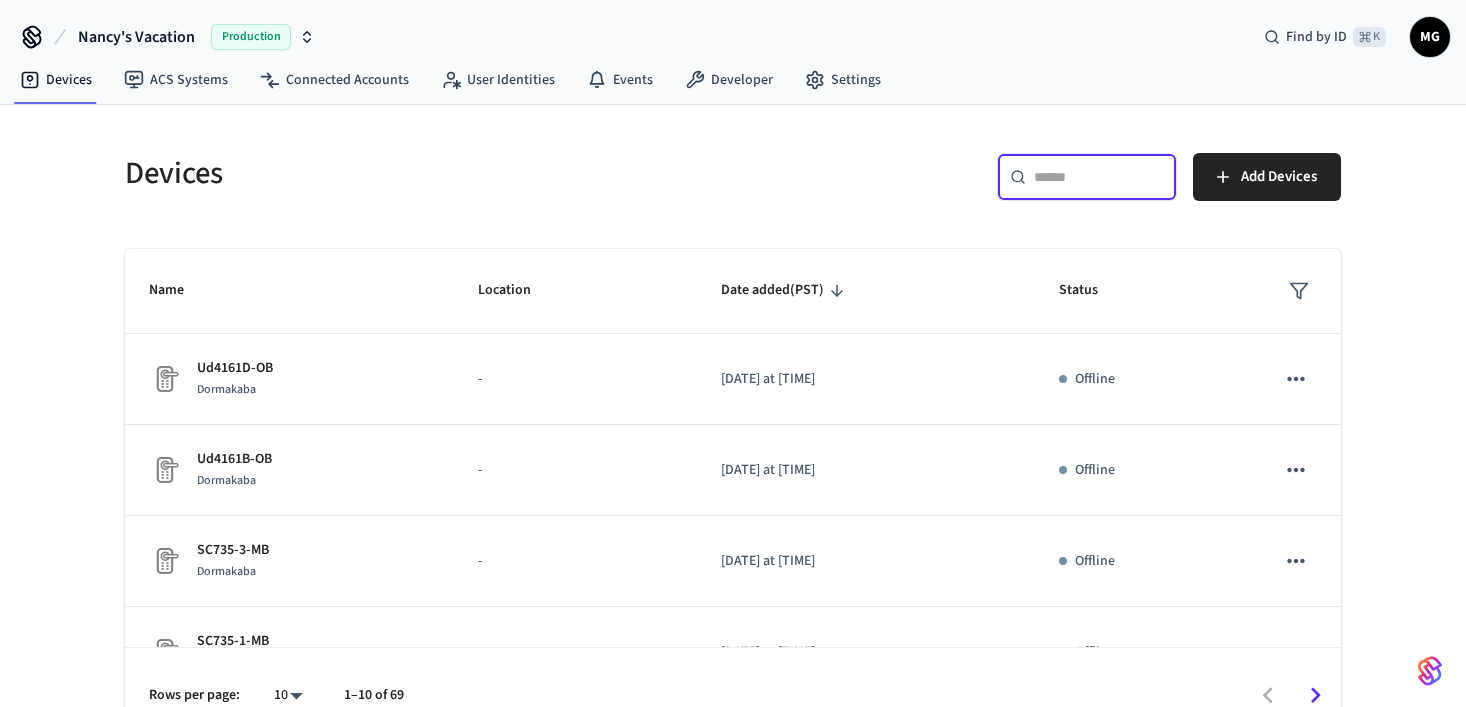 paste on "********" 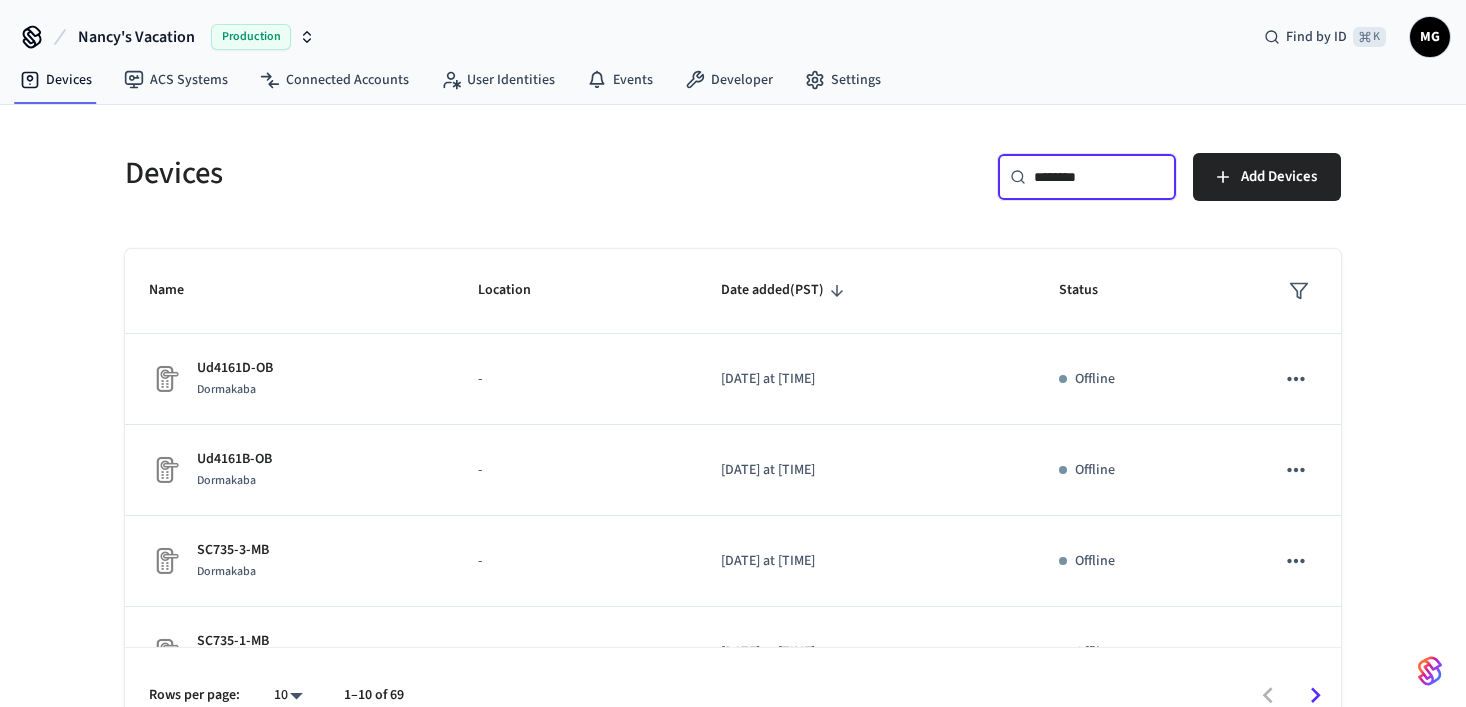 type on "********" 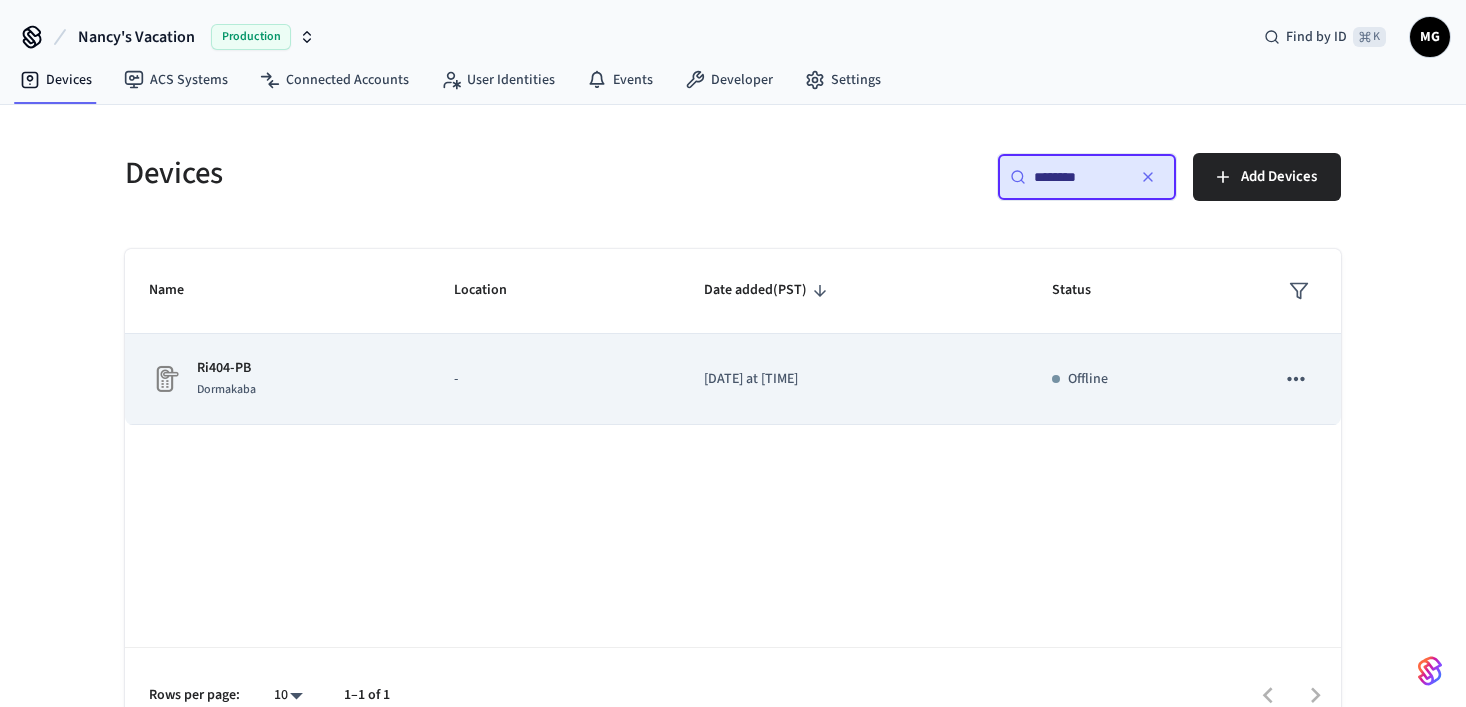 scroll, scrollTop: 37, scrollLeft: 0, axis: vertical 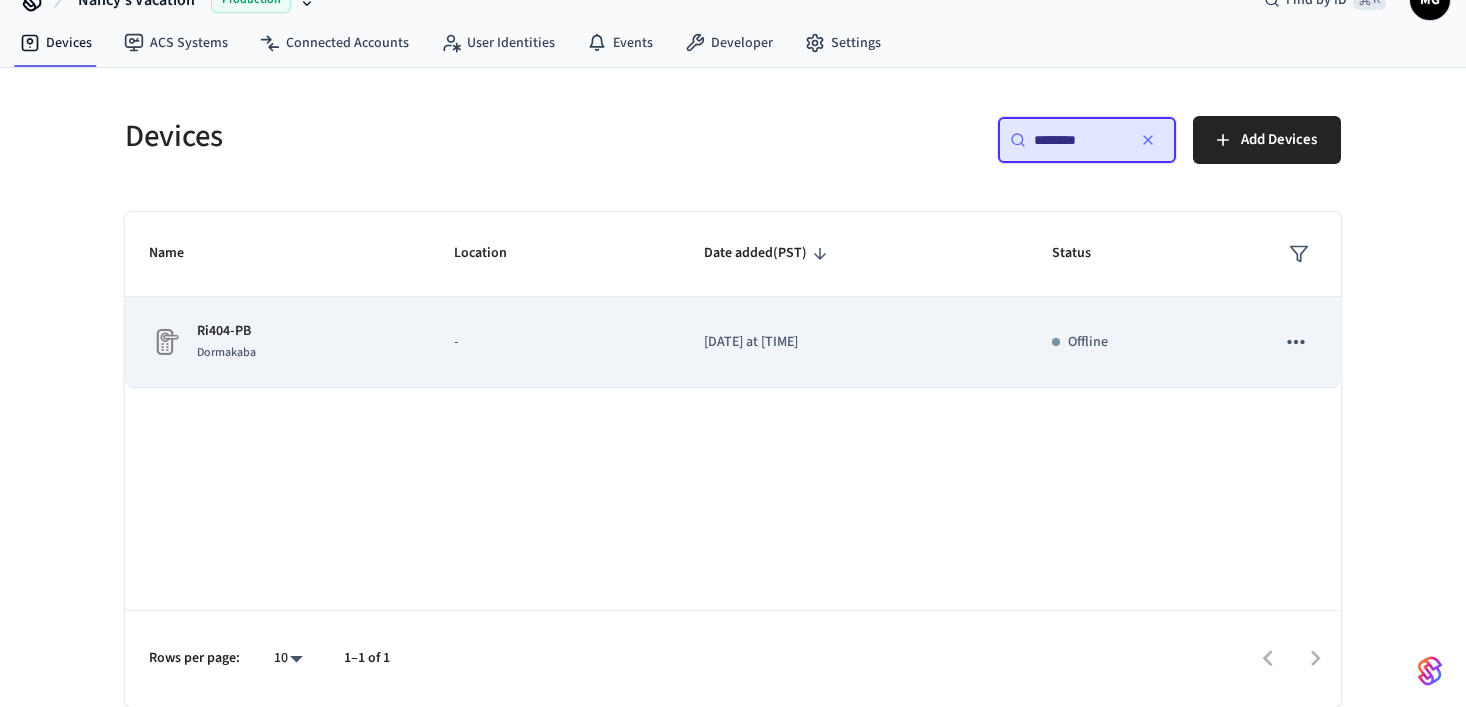 click on "[DATE] at [TIME]" at bounding box center (854, 342) 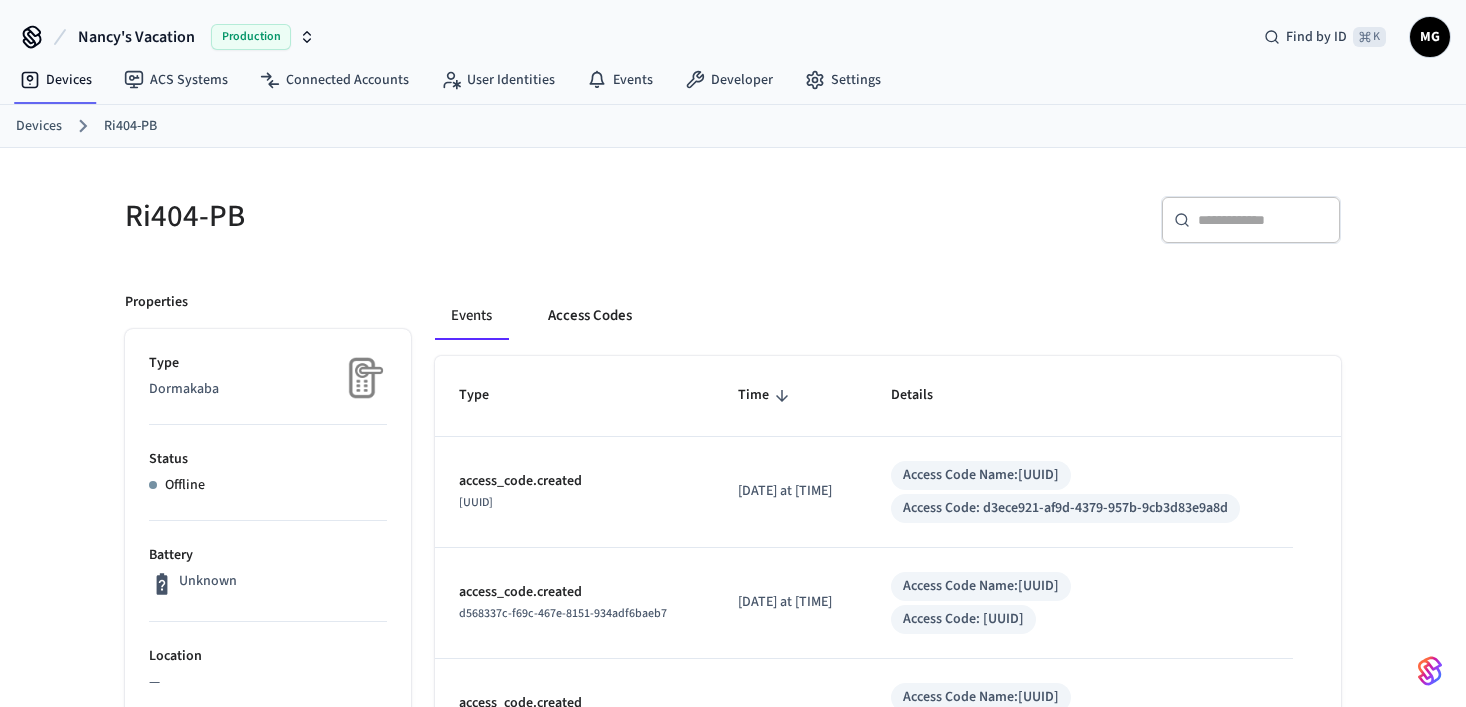 click on "Access Codes" at bounding box center [590, 316] 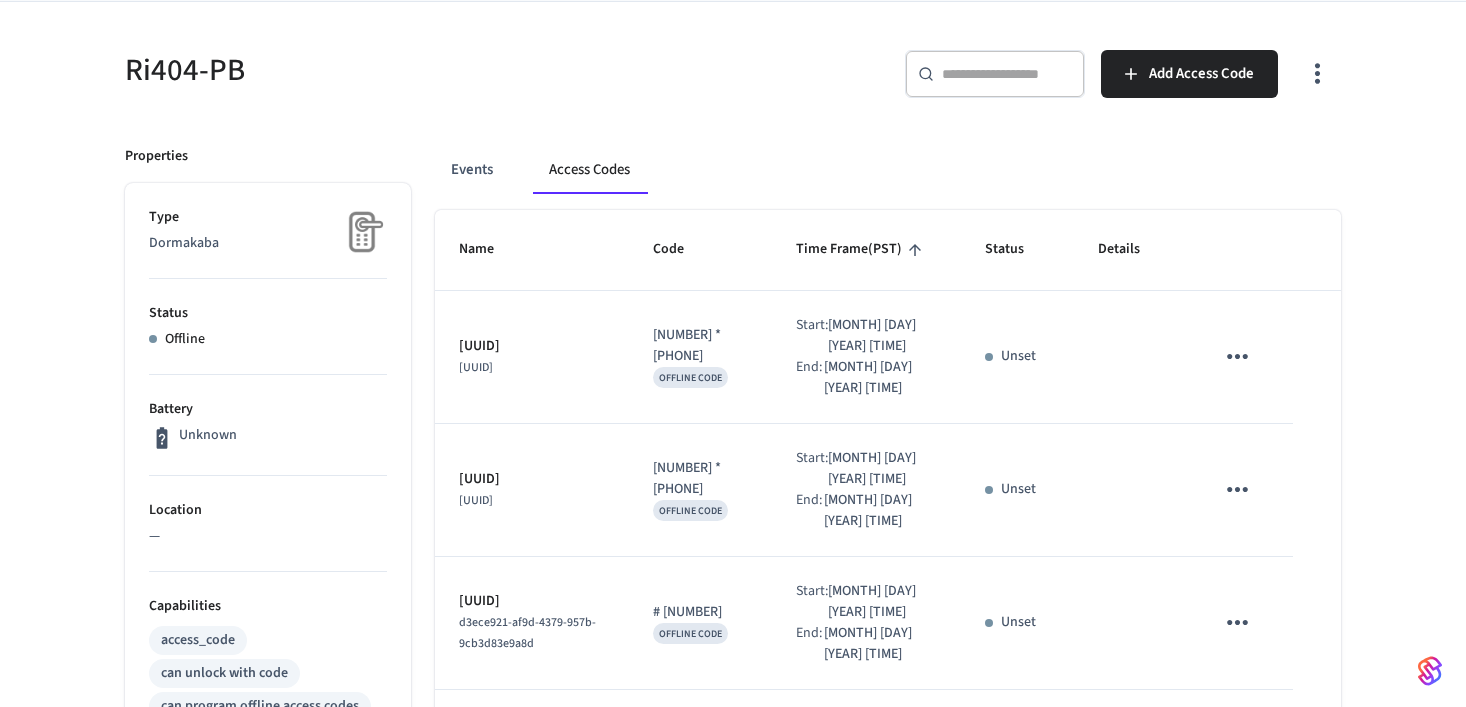 scroll, scrollTop: 176, scrollLeft: 0, axis: vertical 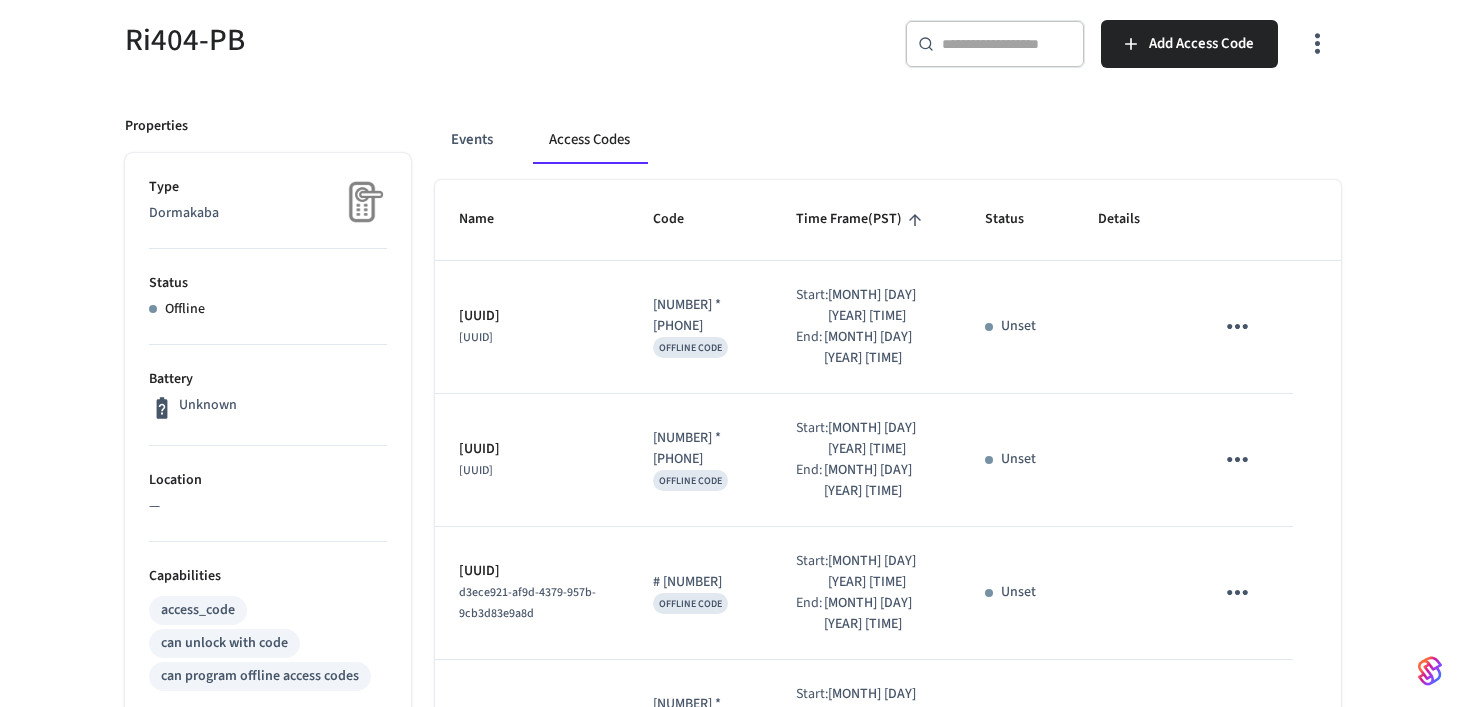 type 